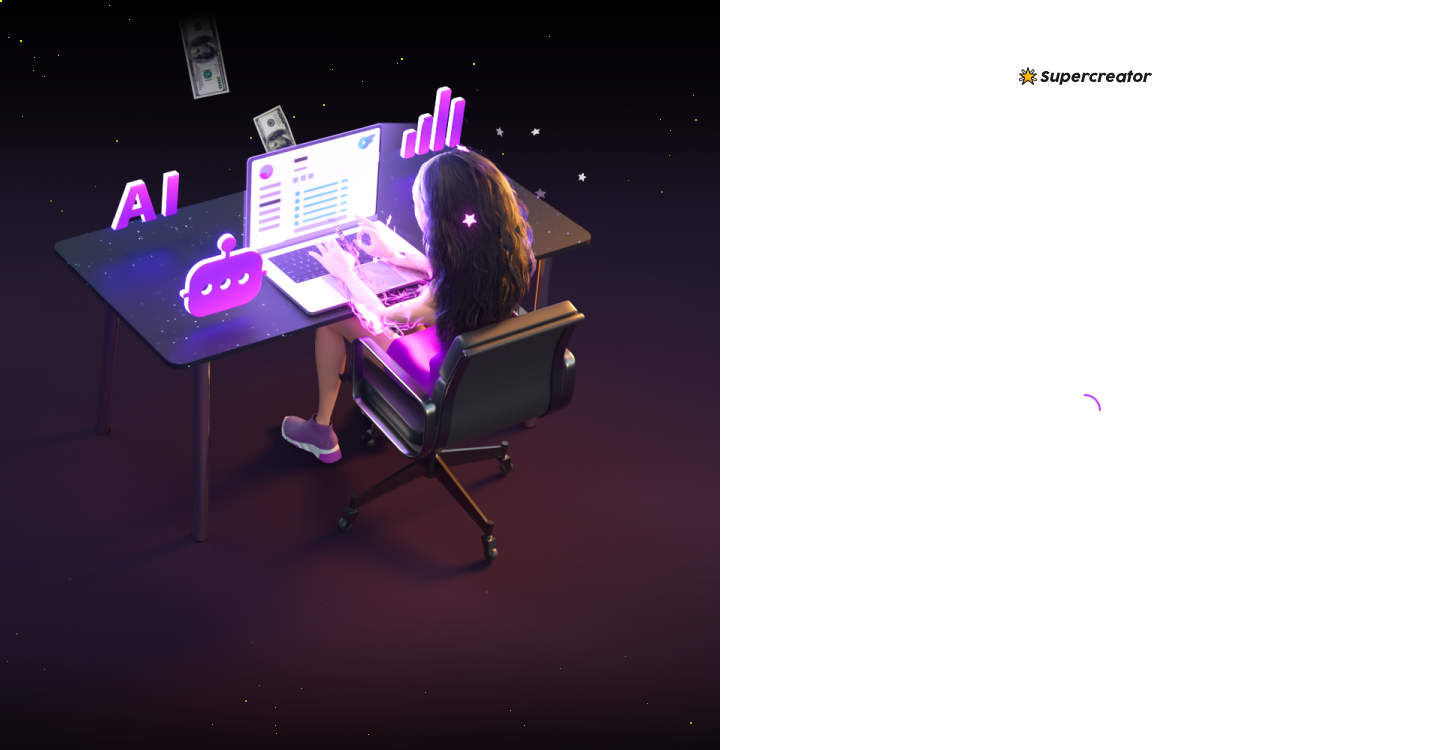 scroll, scrollTop: 0, scrollLeft: 0, axis: both 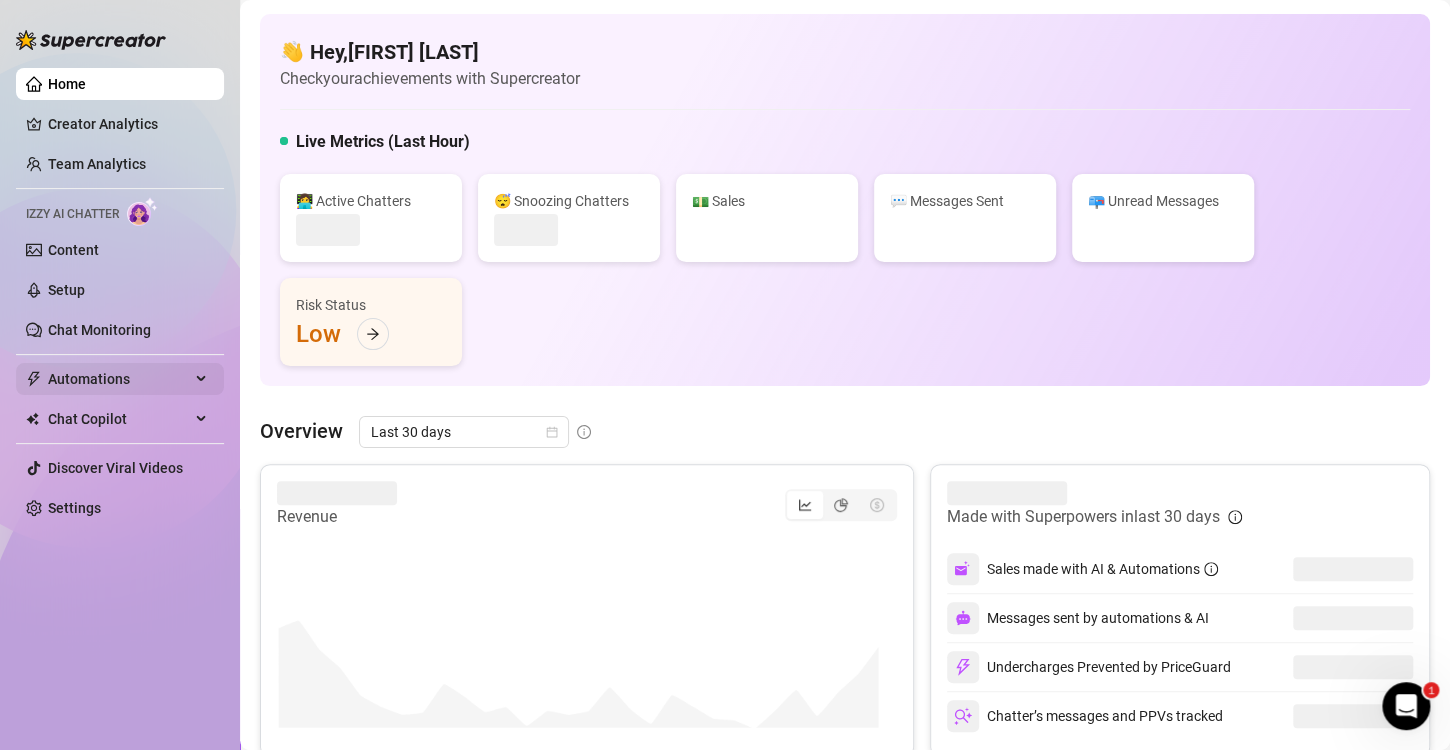 click on "Automations" at bounding box center [119, 379] 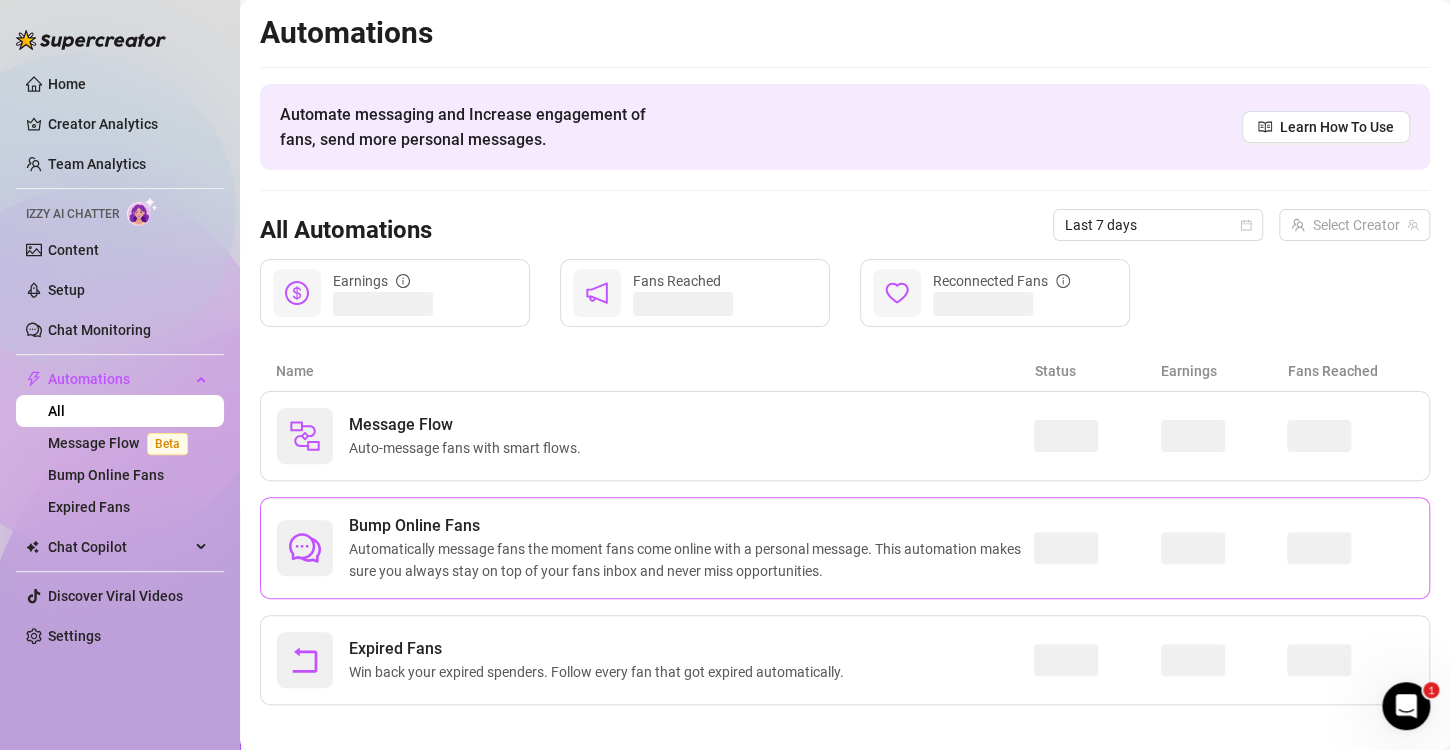 click on "Automatically message fans the moment fans come online with a personal message. This automation makes sure you always stay on top of your fans inbox and never miss opportunities." at bounding box center [691, 560] 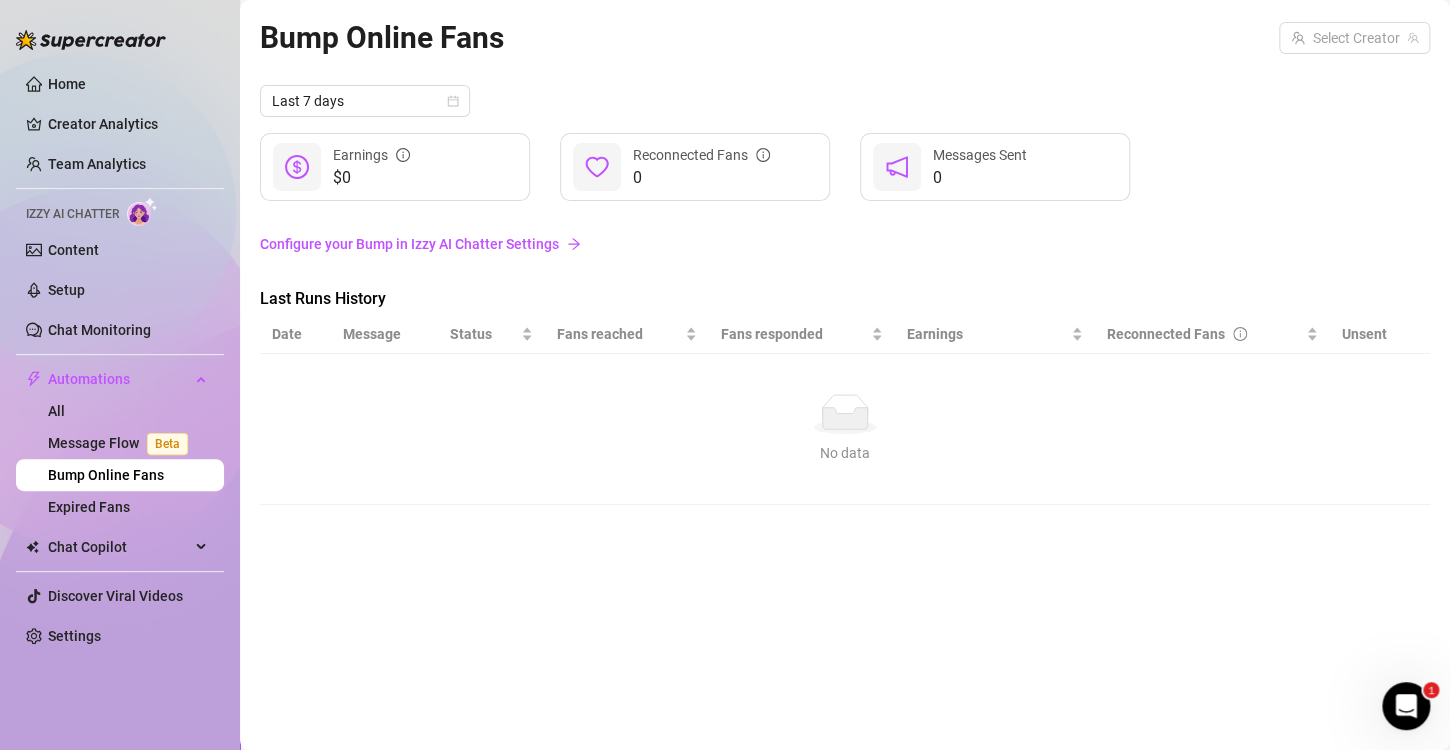 click on "Bump Online Fans" at bounding box center [106, 475] 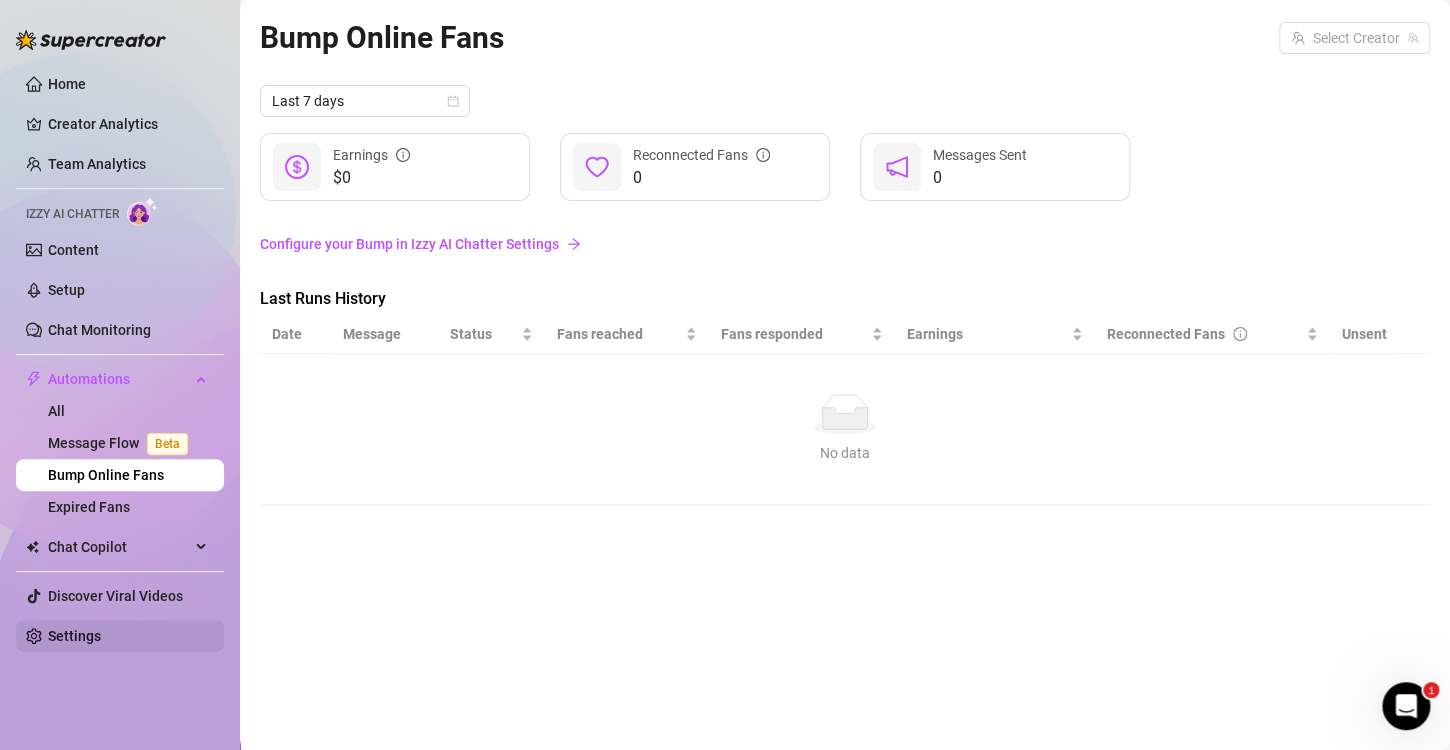 click on "Settings" at bounding box center [74, 636] 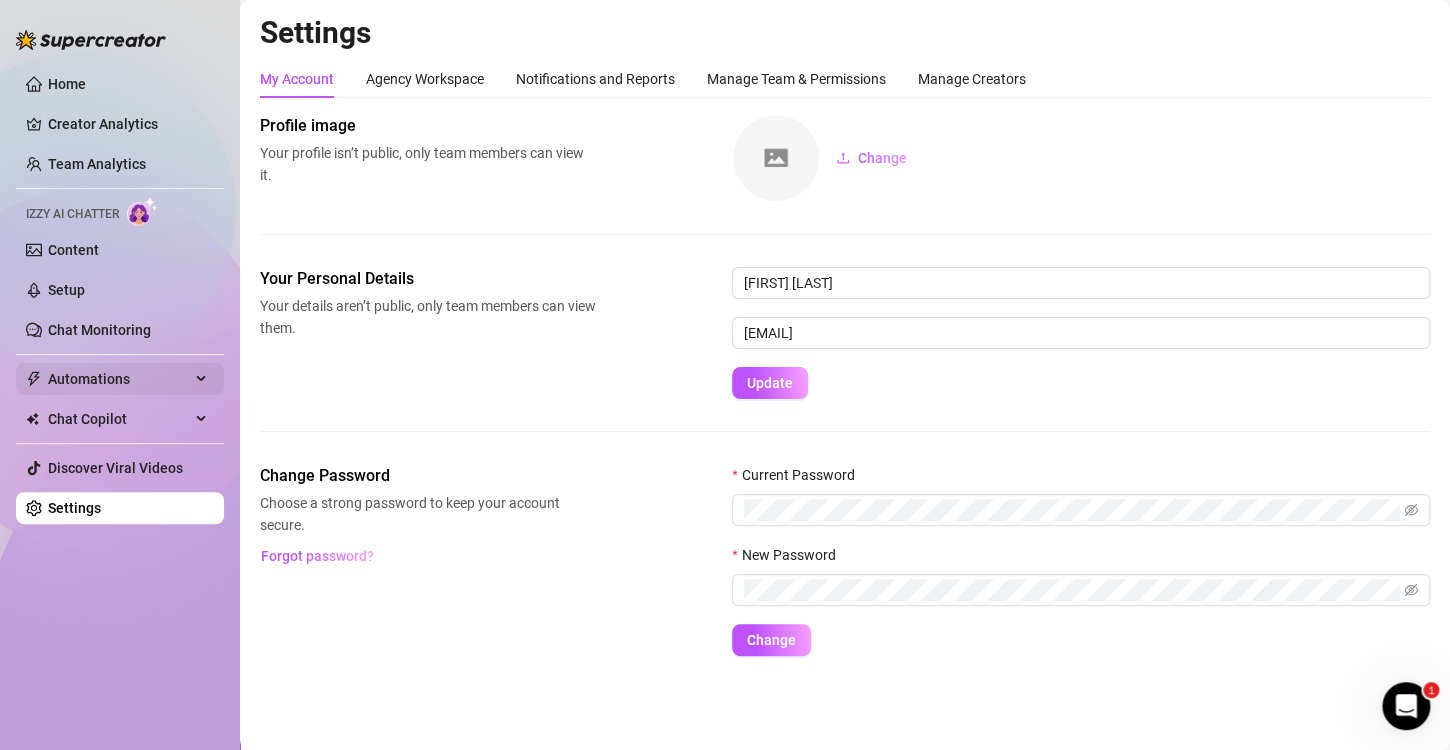 click on "Automations" at bounding box center [119, 379] 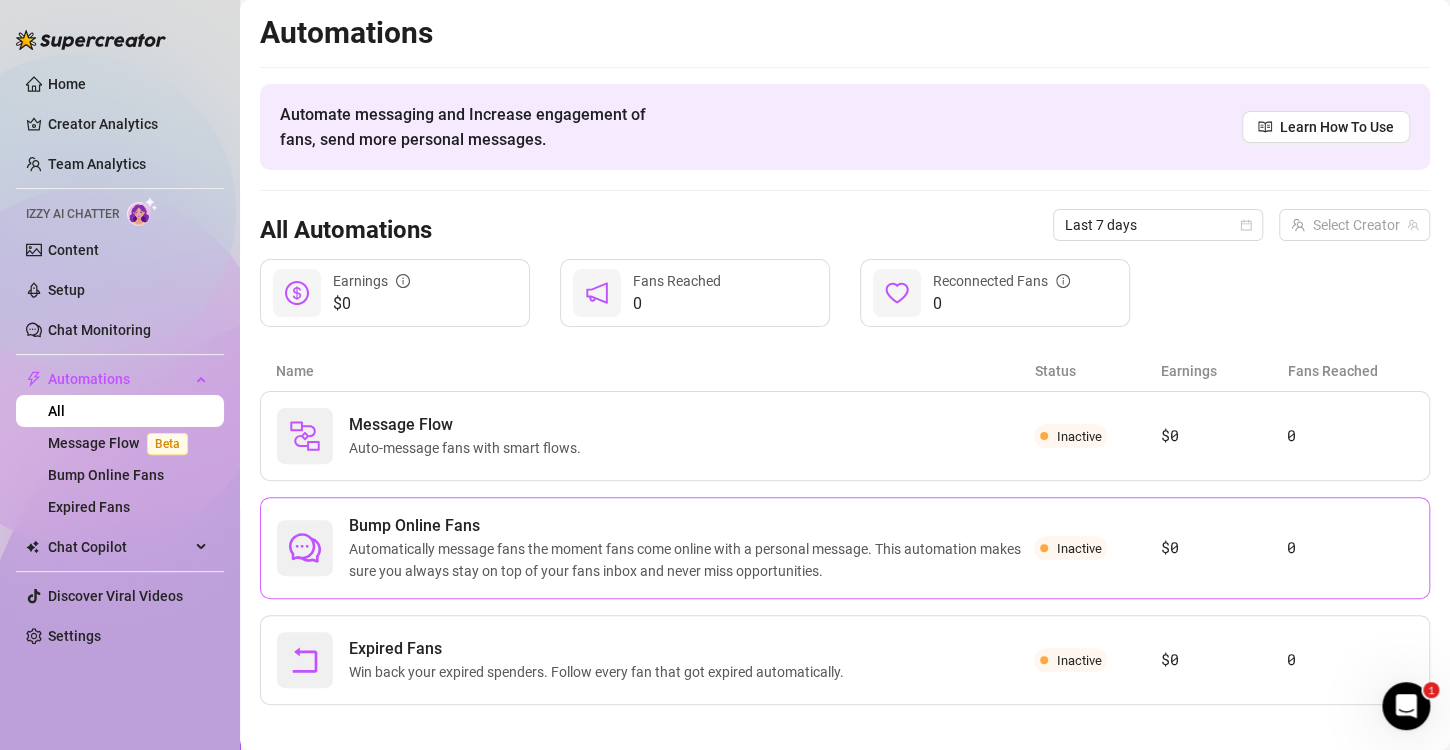 click on "Automatically message fans the moment fans come online with a personal message. This automation makes sure you always stay on top of your fans inbox and never miss opportunities." at bounding box center (691, 560) 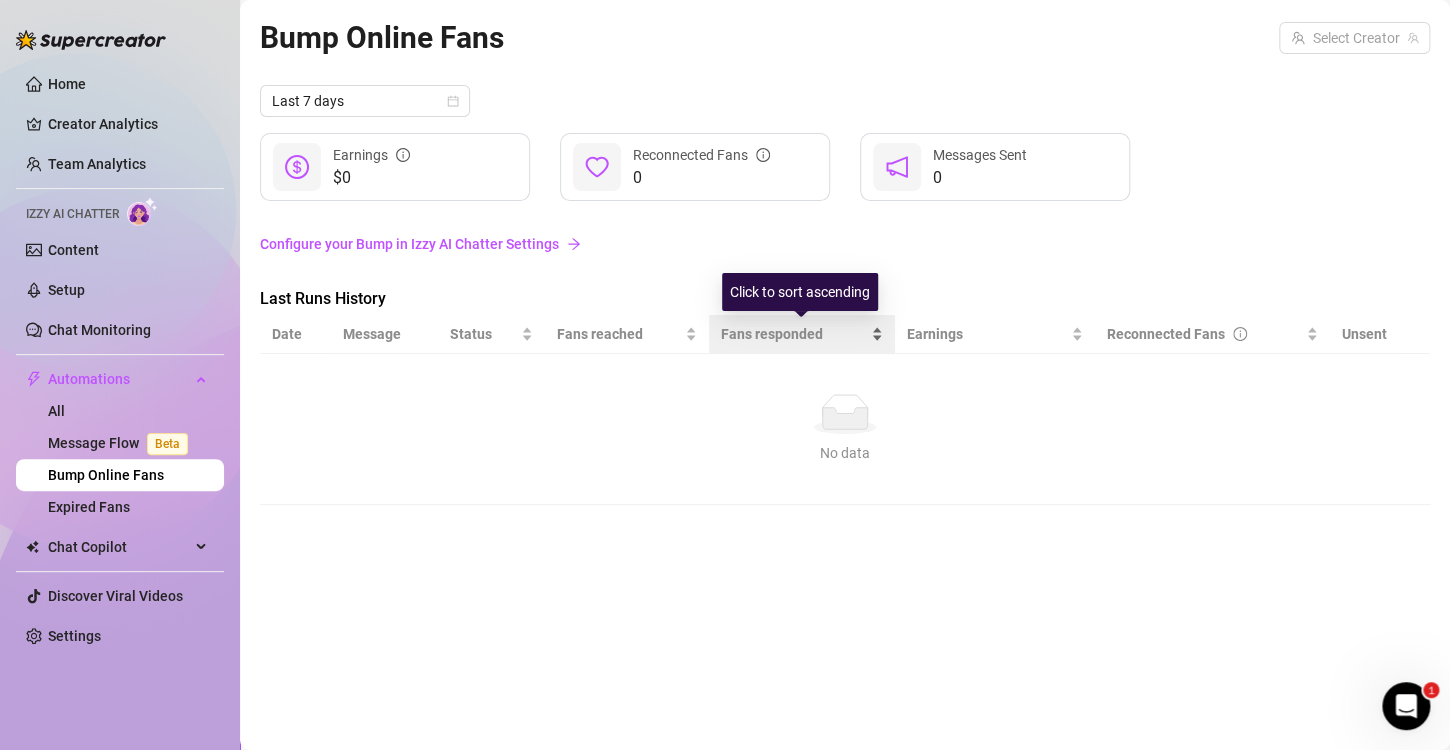 click on "Fans responded" at bounding box center [793, 334] 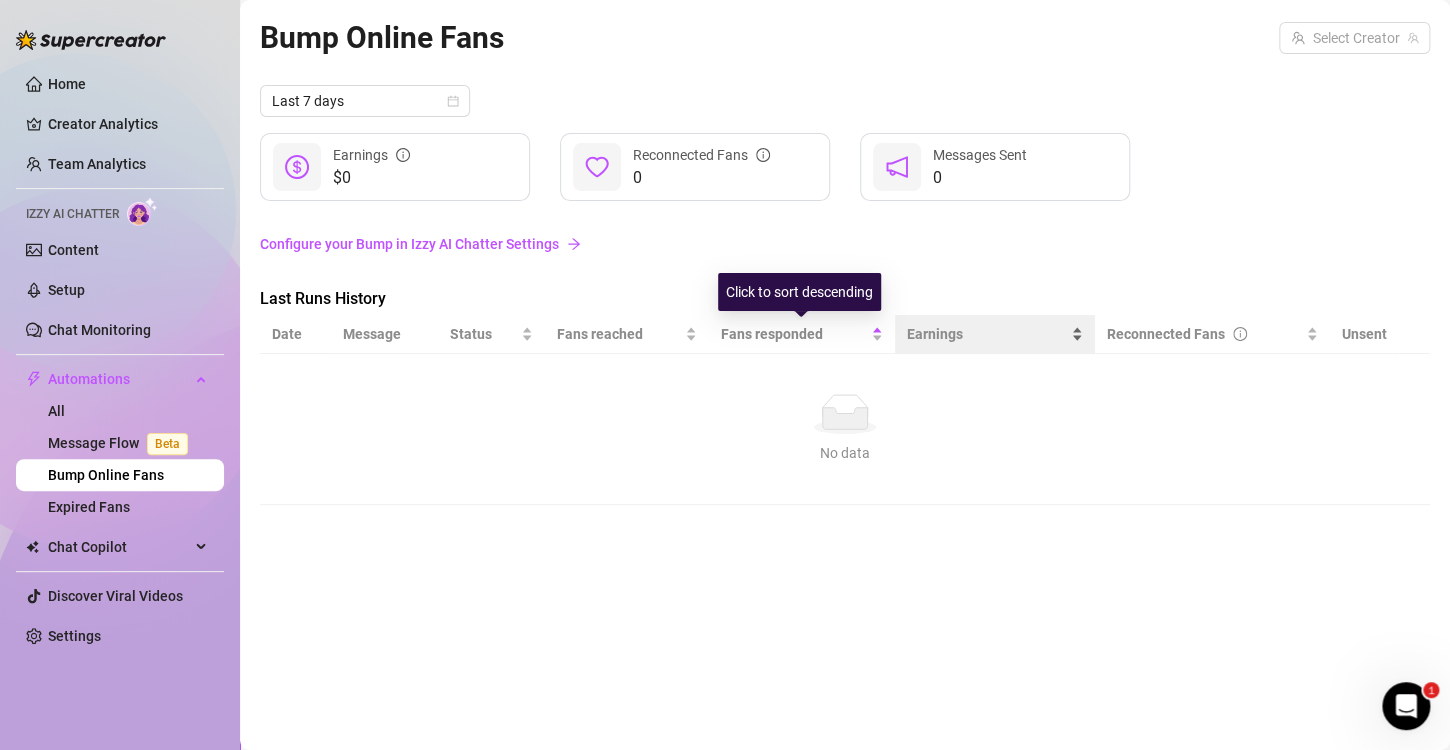 click on "Earnings" at bounding box center [987, 334] 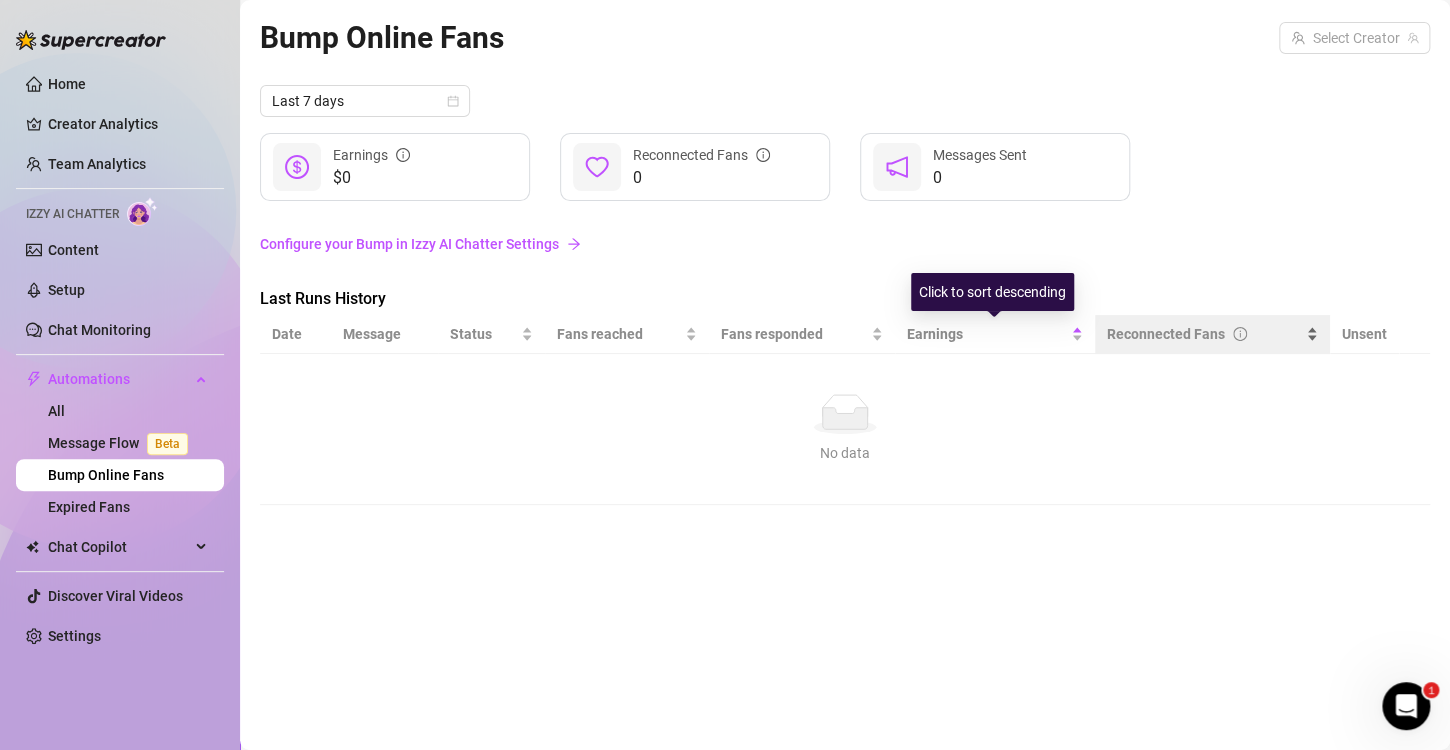 click on "Reconnected Fans" at bounding box center (1204, 334) 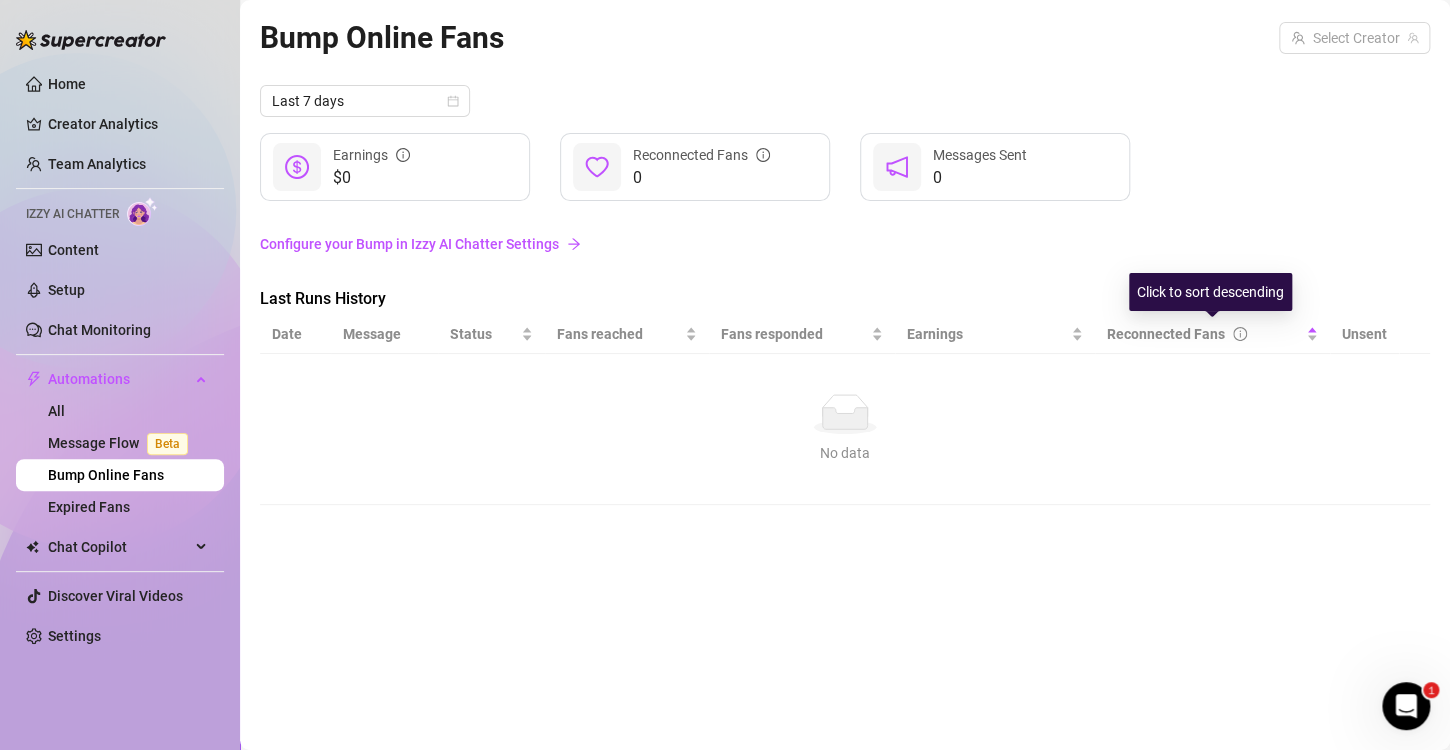 click on "Unsent" at bounding box center (1364, 334) 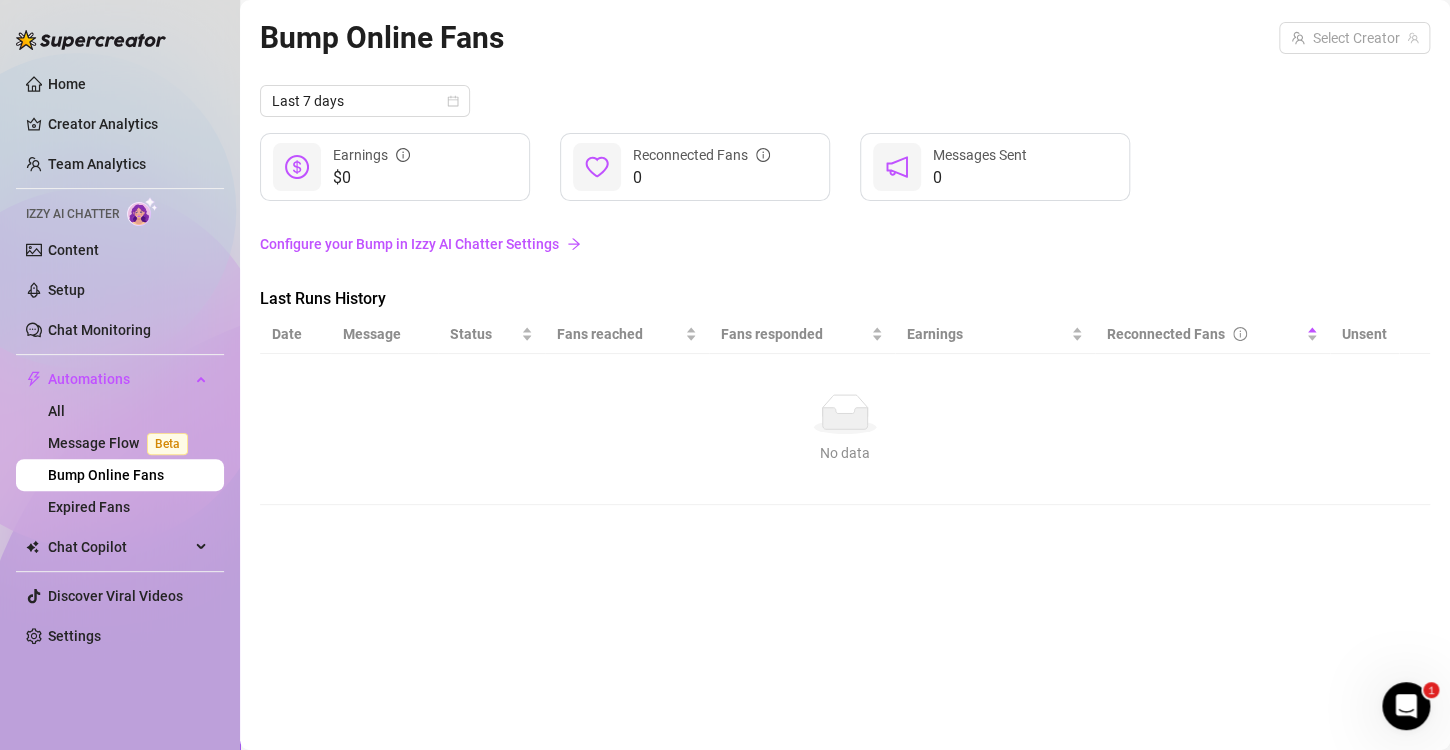 click on "Configure your Bump in Izzy AI Chatter Settings" at bounding box center (845, 244) 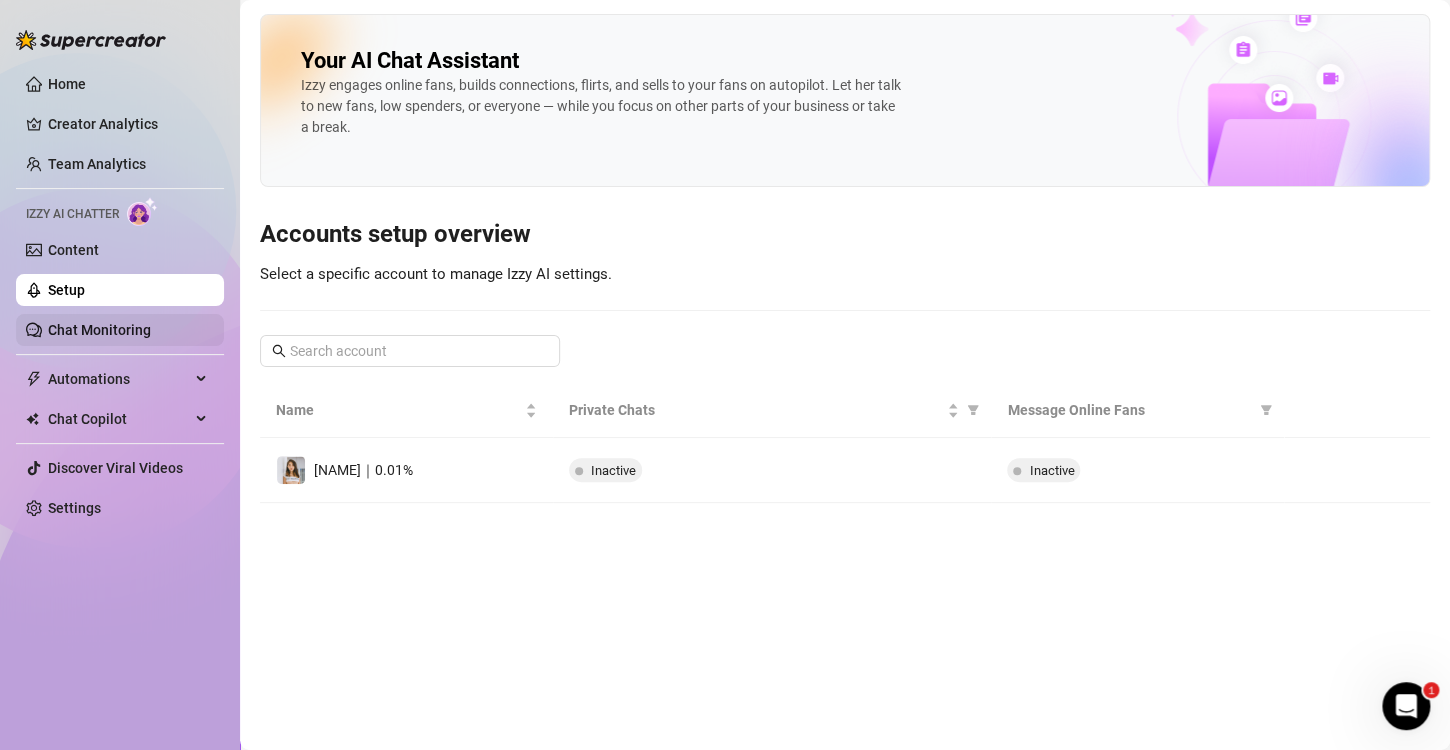 click on "Chat Monitoring" at bounding box center [99, 330] 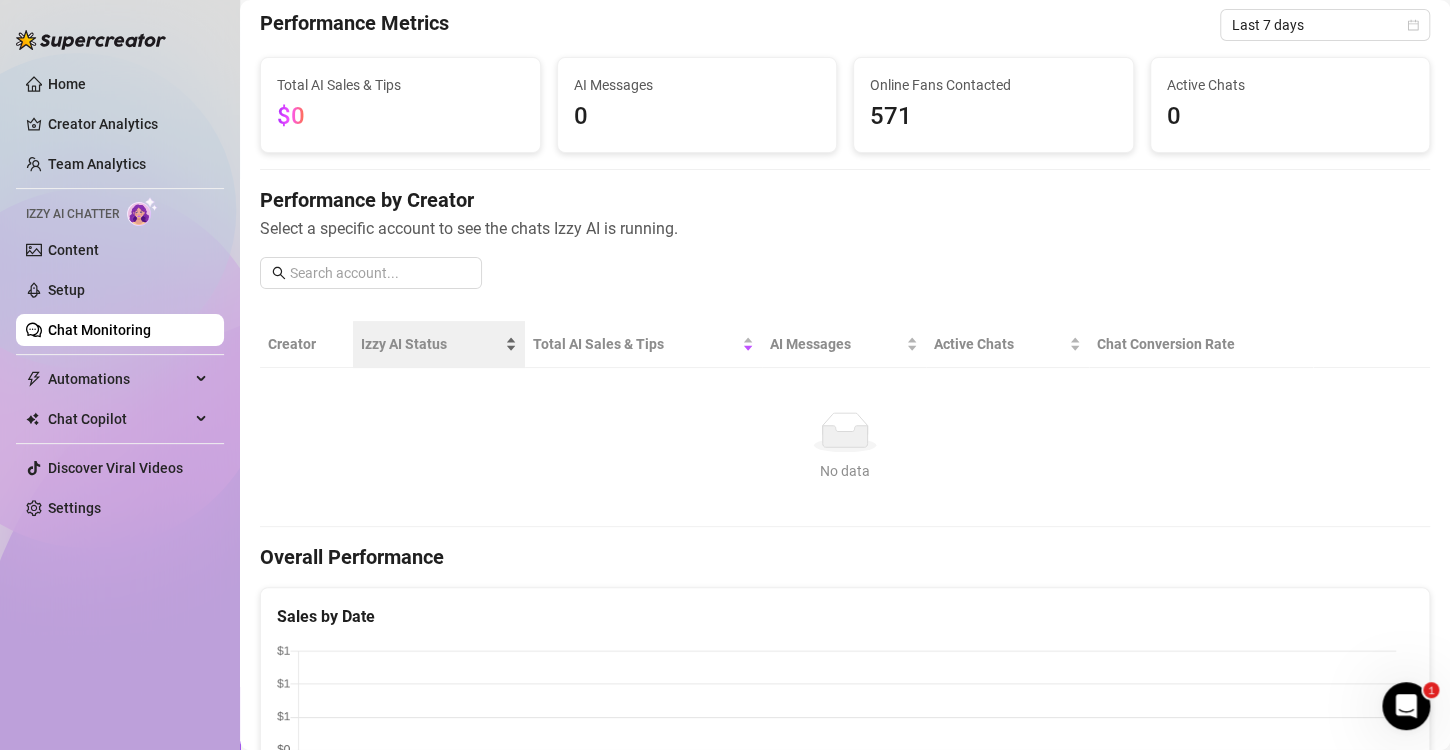 scroll, scrollTop: 0, scrollLeft: 0, axis: both 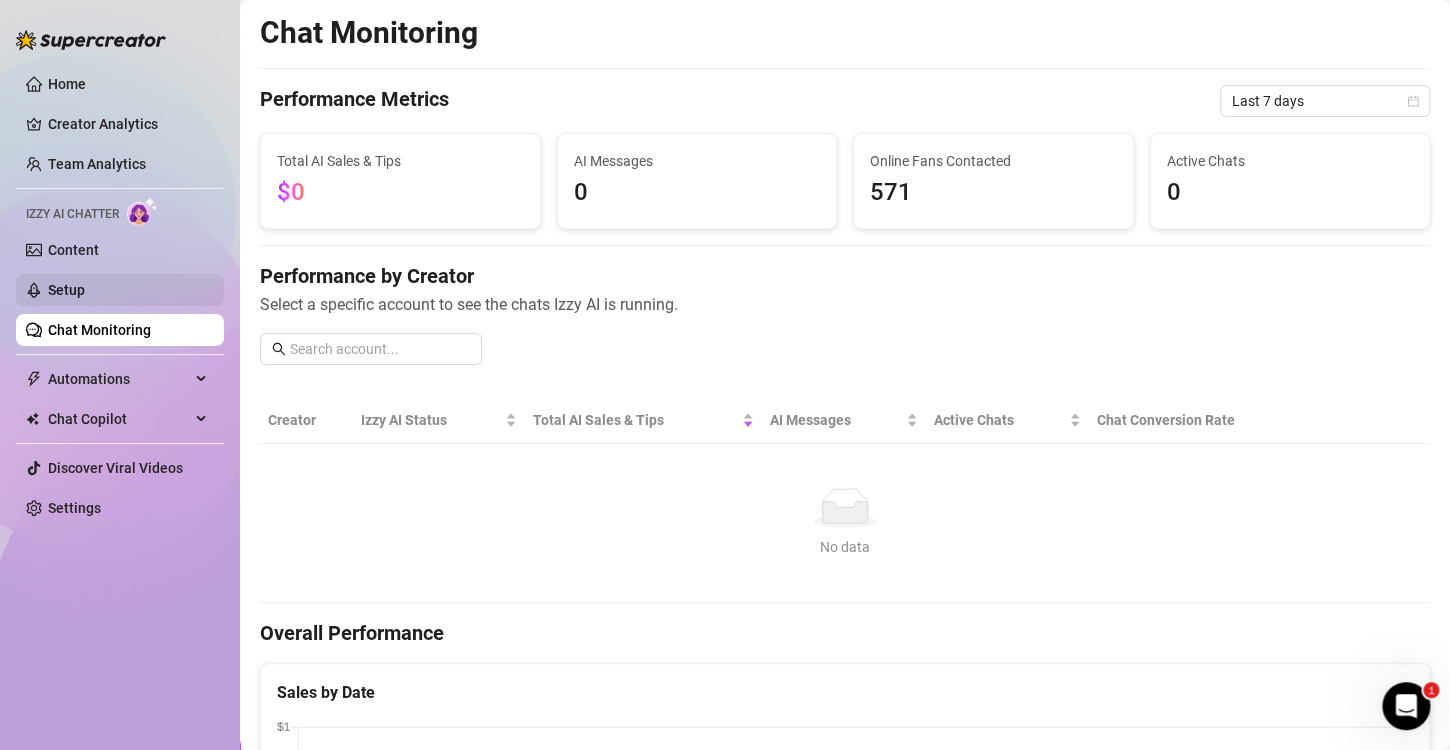 click on "Setup" at bounding box center [66, 290] 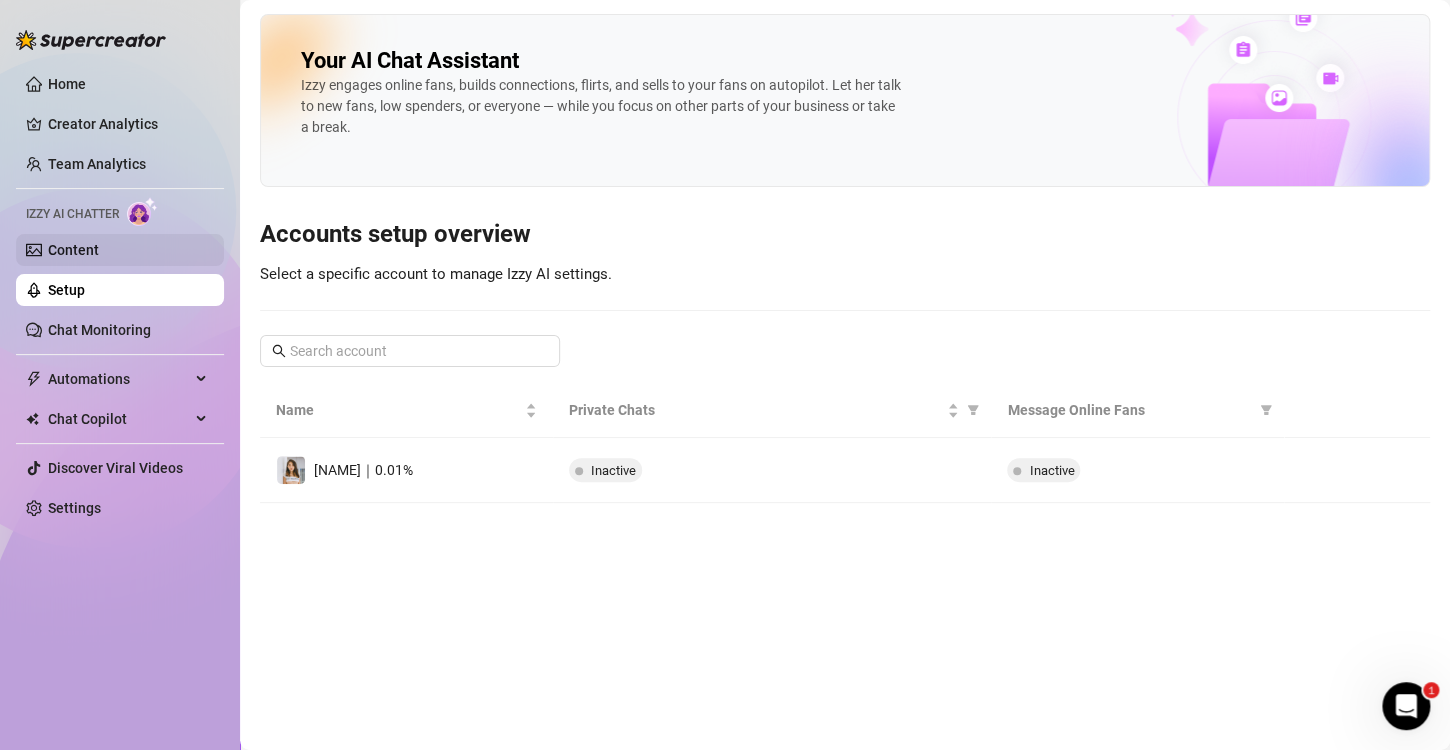 click on "Content" at bounding box center [73, 250] 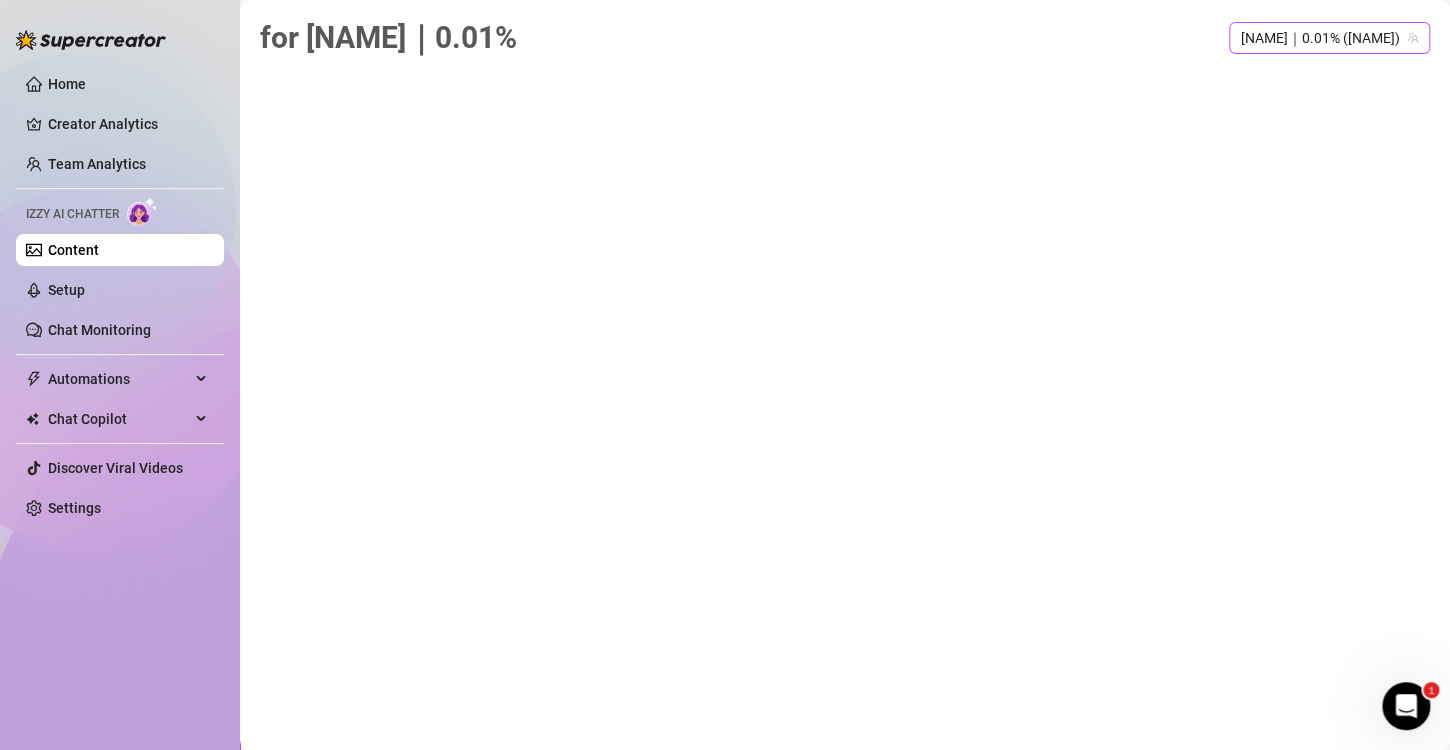 click on "[NAME]｜0.01% ([NAME])" at bounding box center [1329, 38] 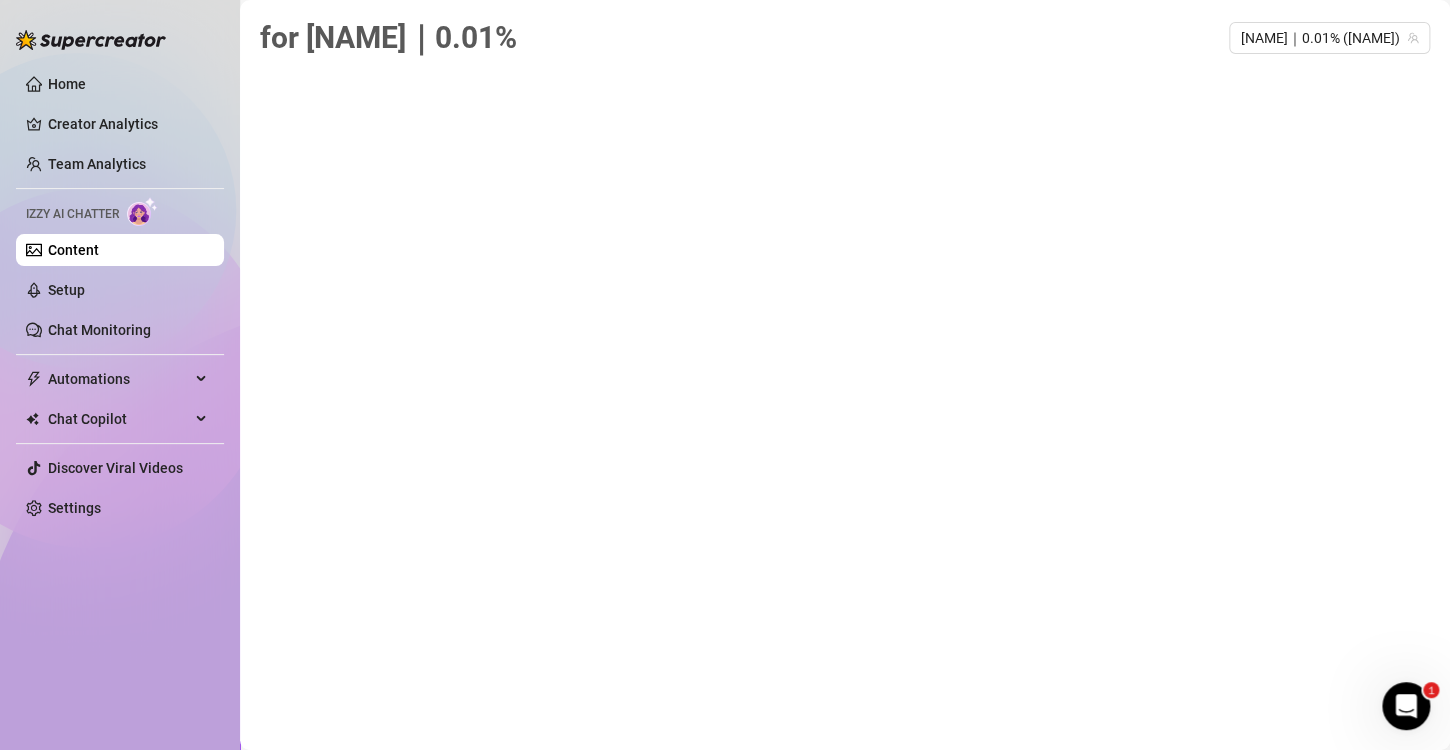 click on "for [NAME]｜0.01% [NAME]｜0.01% ([NAME])" at bounding box center (845, 352) 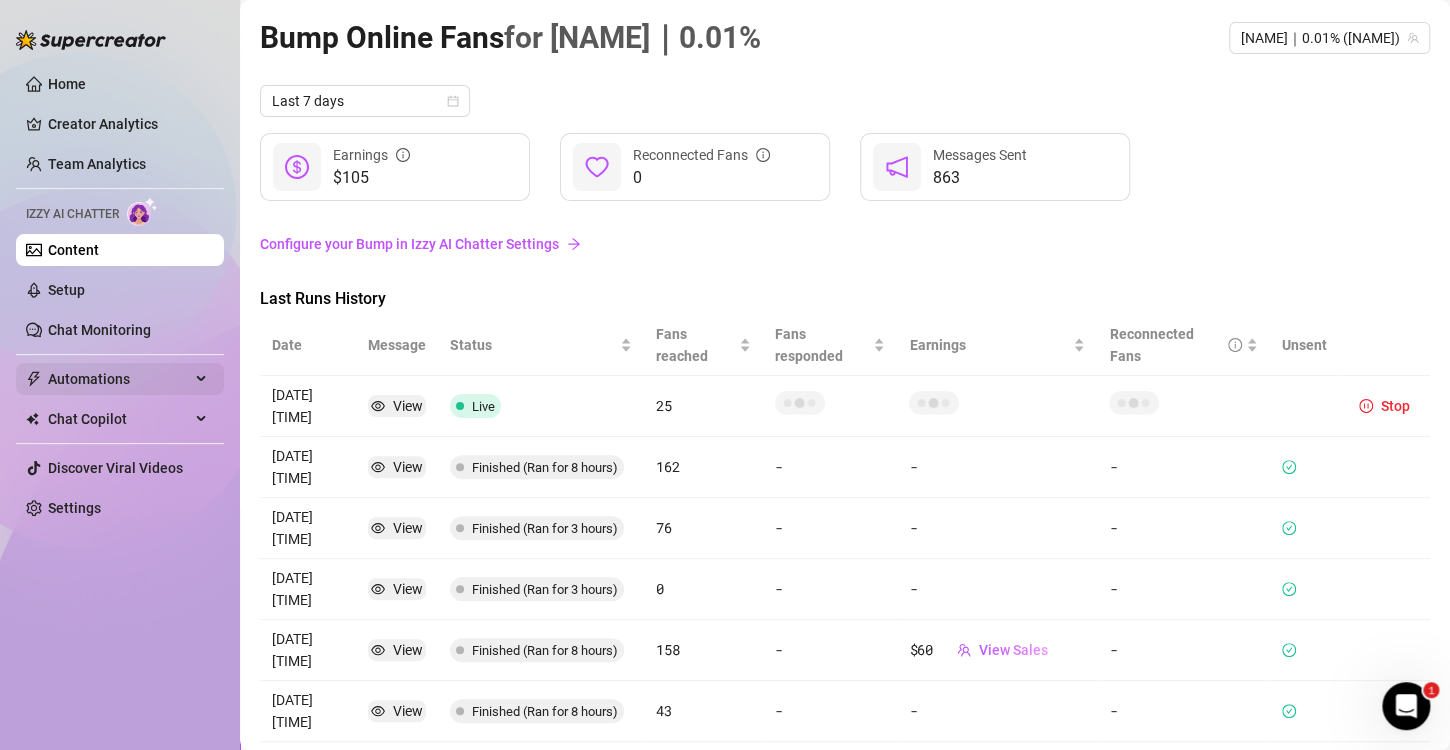click on "Automations" at bounding box center [119, 379] 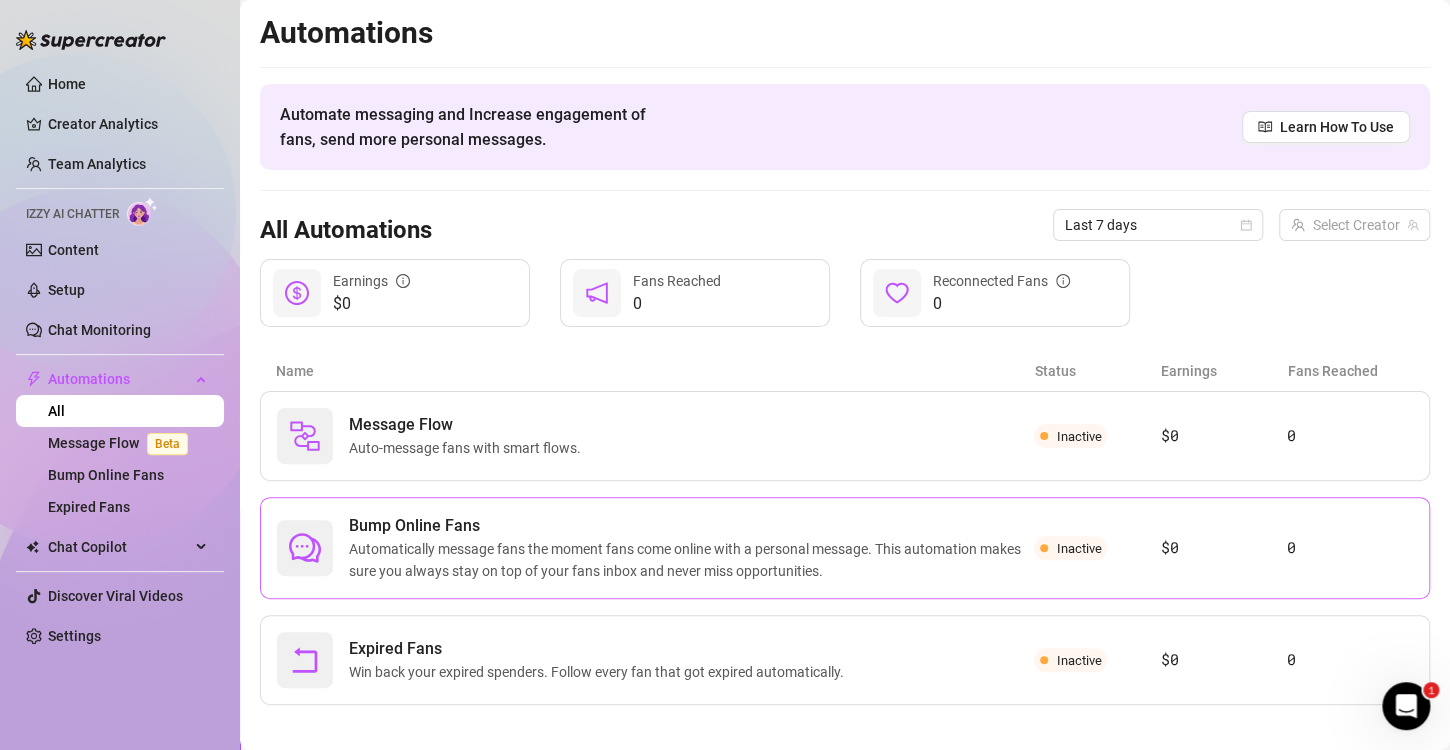 click on "Automatically message fans the moment fans come online with a personal message. This automation makes sure you always stay on top of your fans inbox and never miss opportunities." at bounding box center [691, 560] 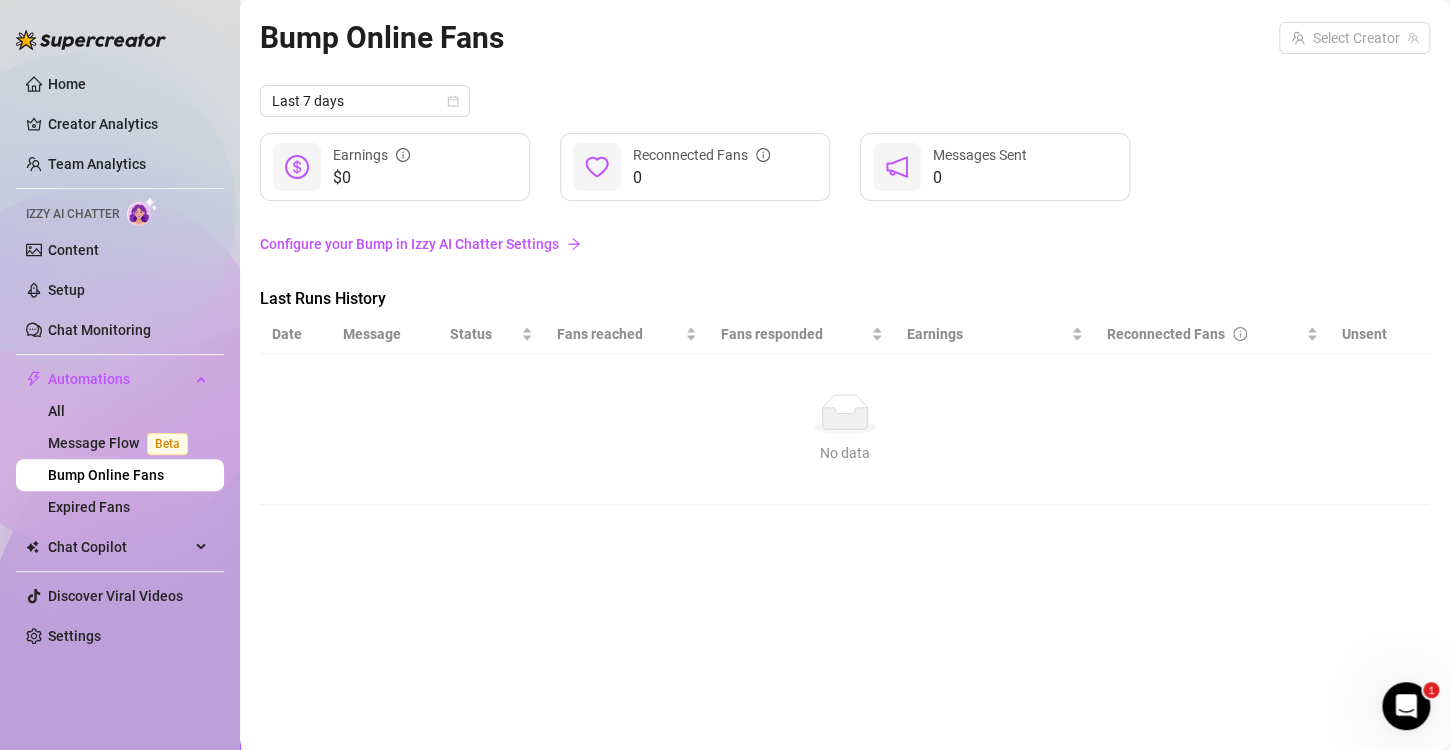 click on "Date" at bounding box center (295, 334) 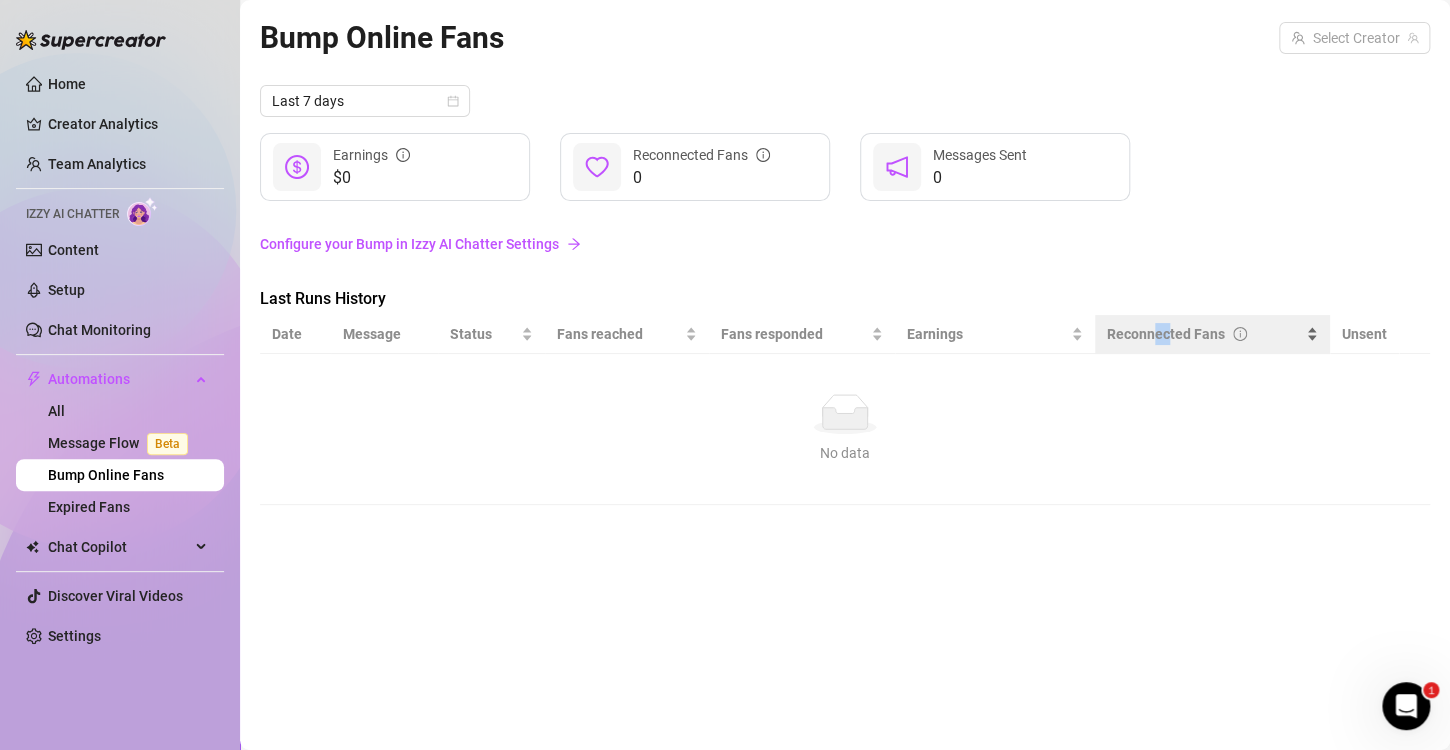 click on "Reconnected Fans" at bounding box center [1204, 334] 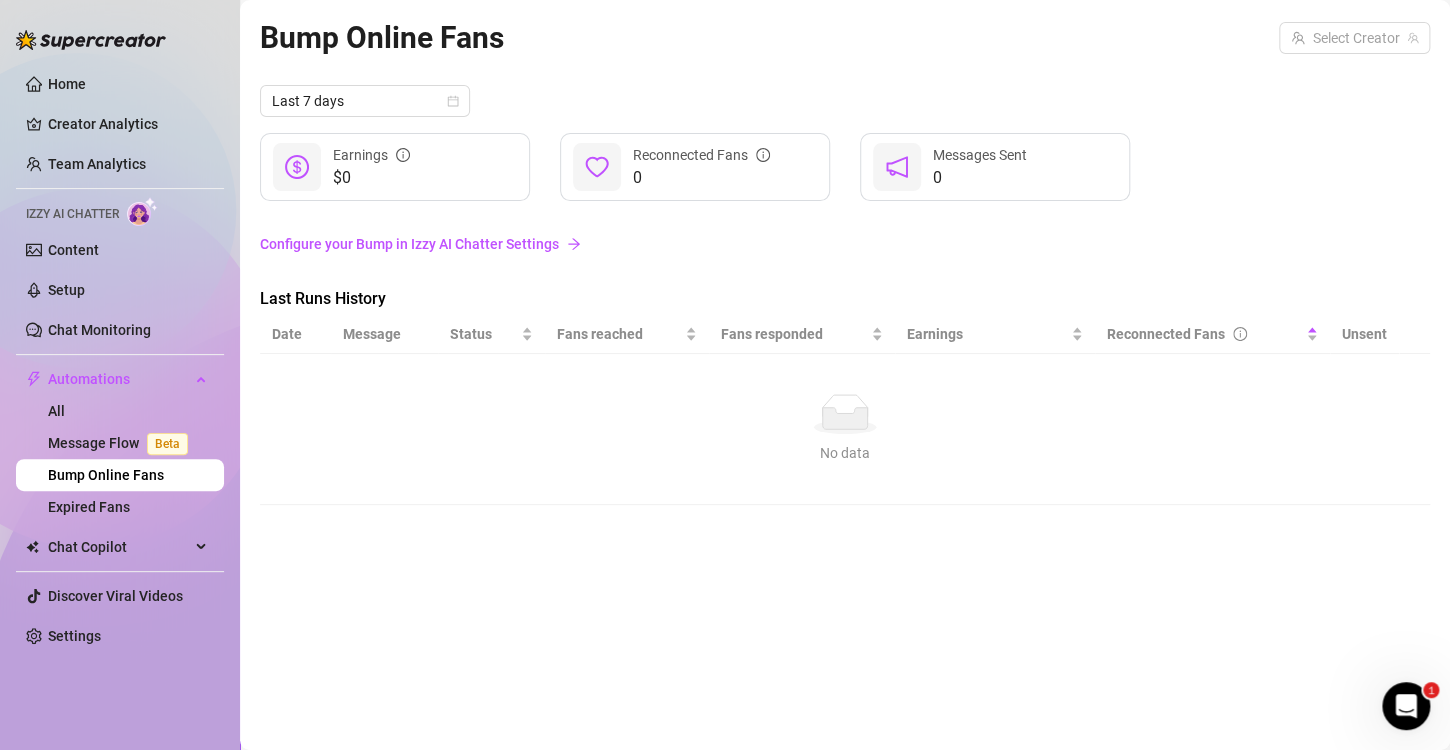 click at bounding box center (1414, 334) 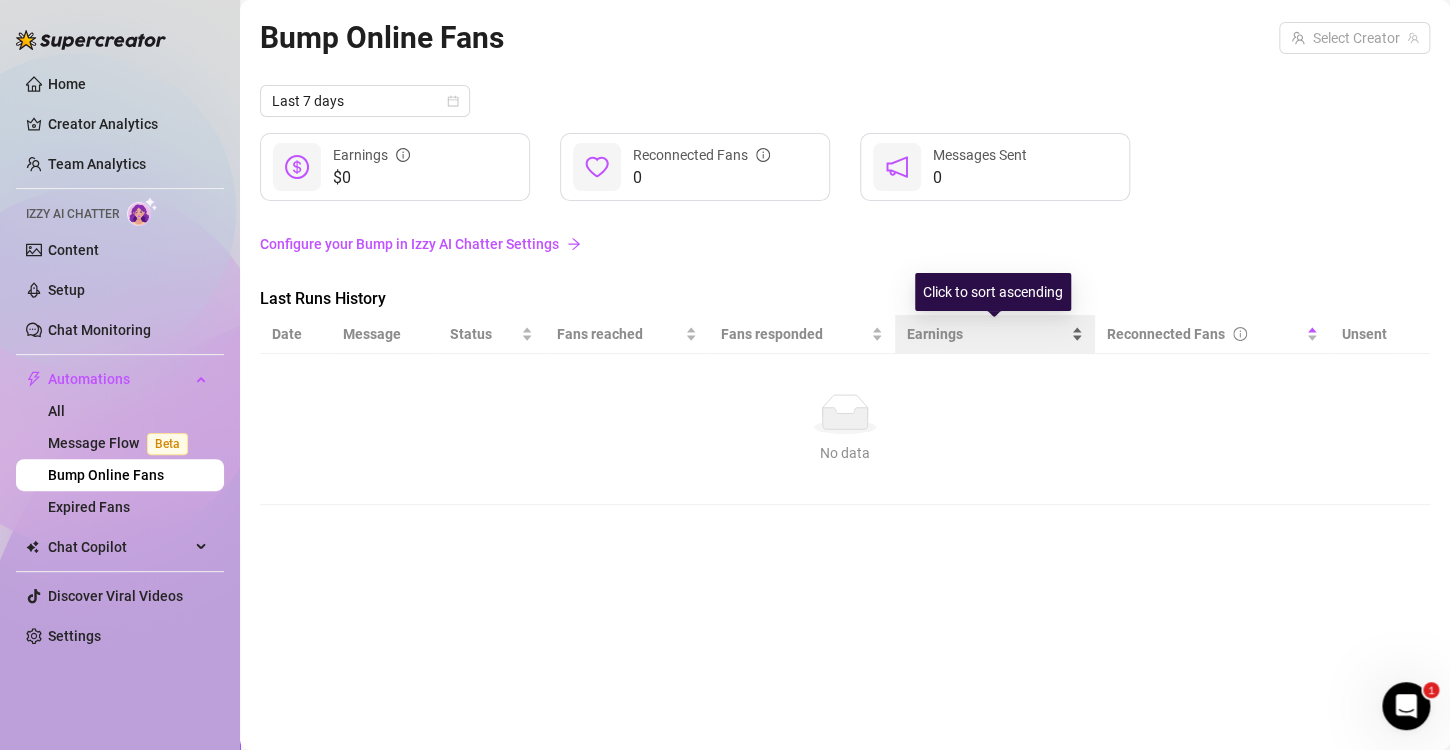 click on "Earnings" at bounding box center [987, 334] 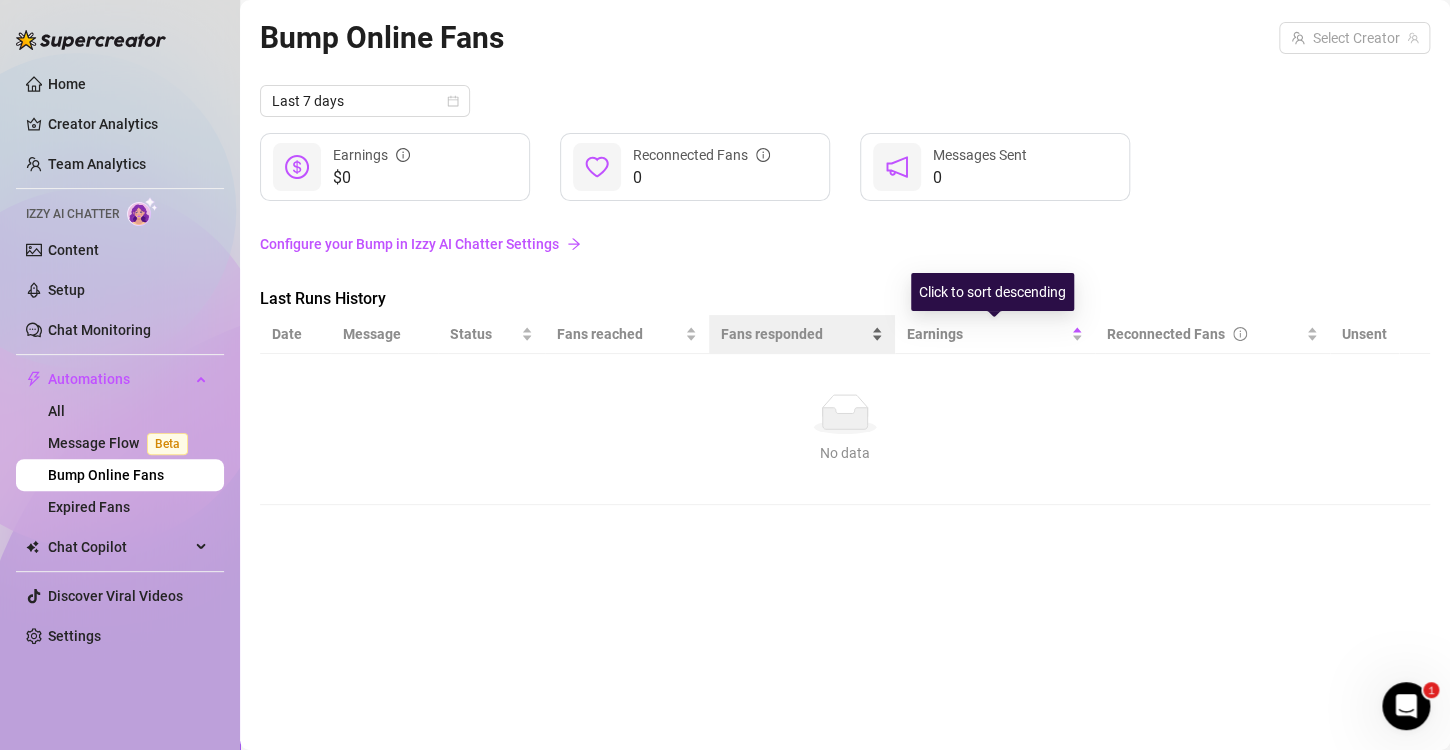 click on "Fans responded" at bounding box center [793, 334] 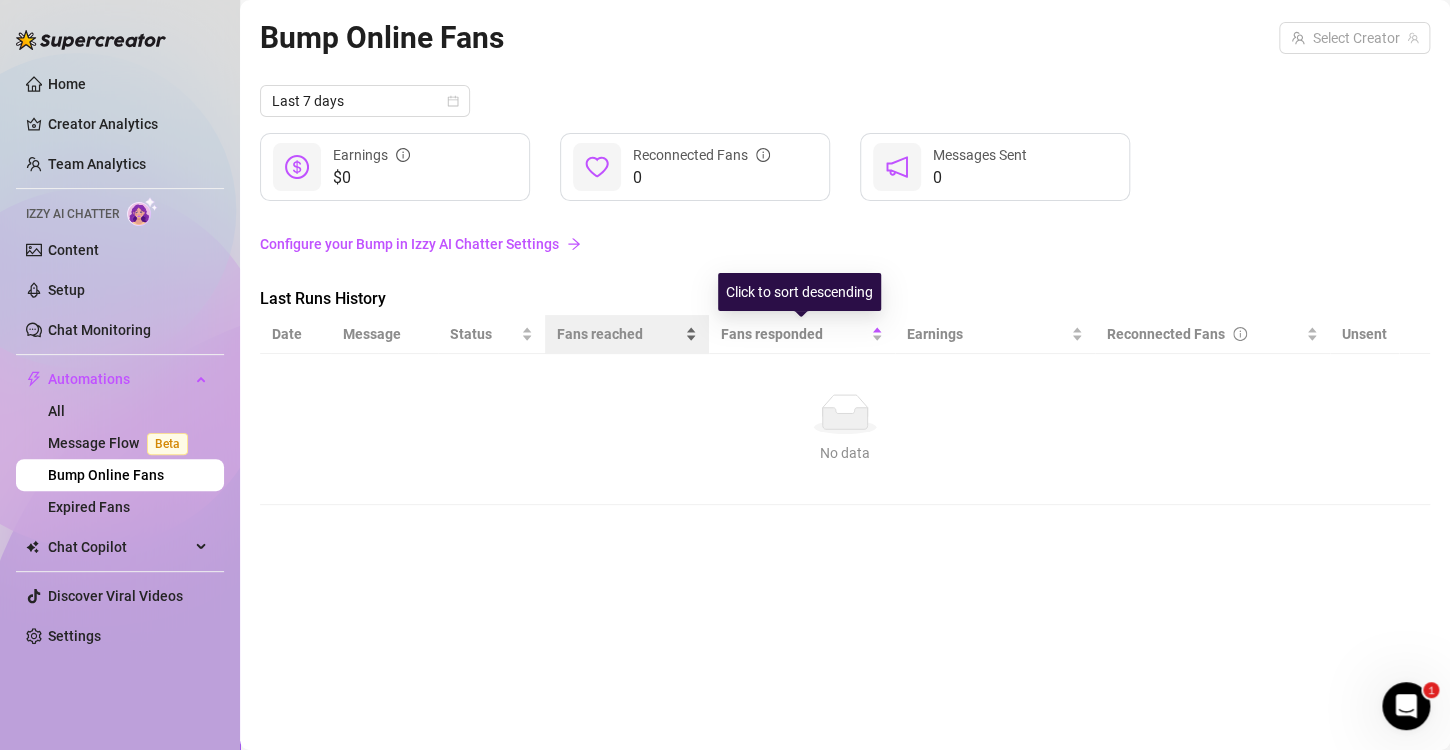 click on "Fans reached" at bounding box center (619, 334) 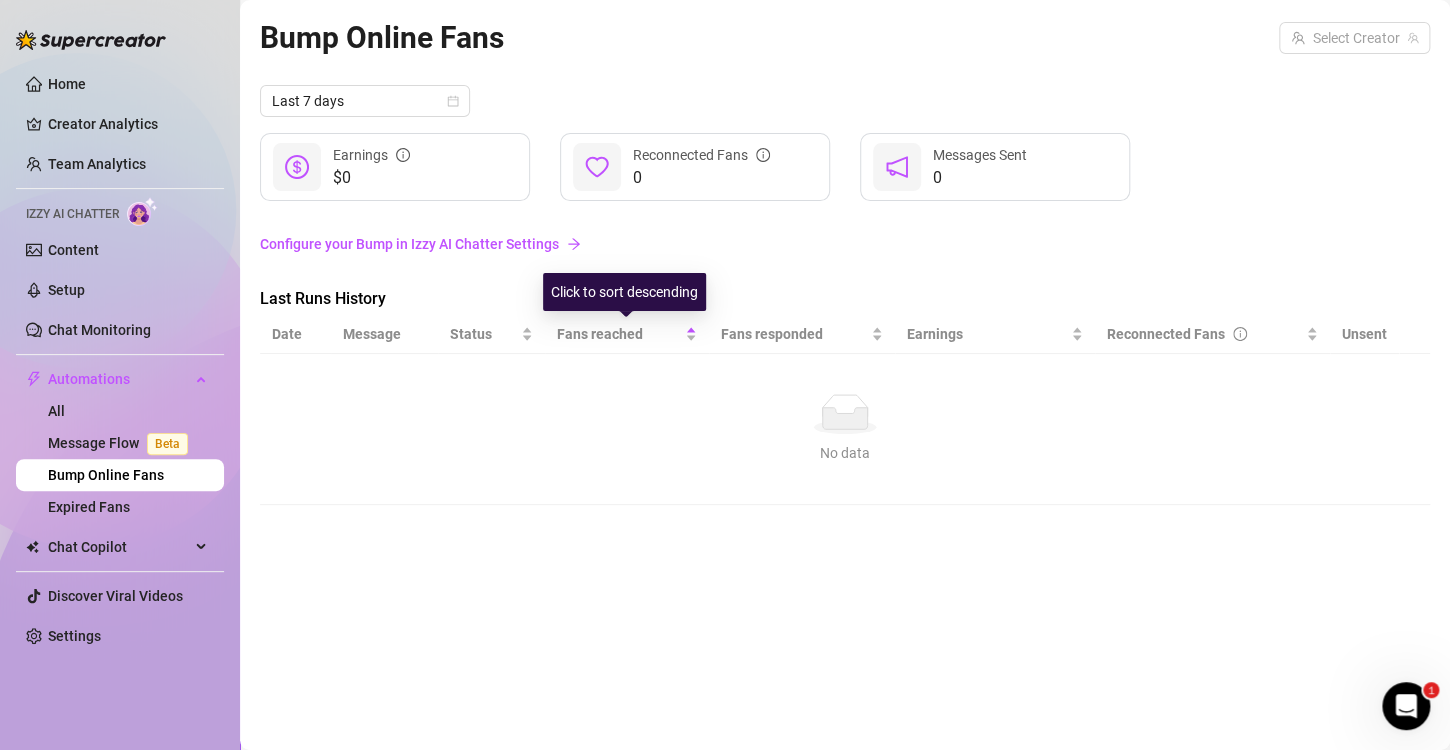 click on "Message" at bounding box center [384, 334] 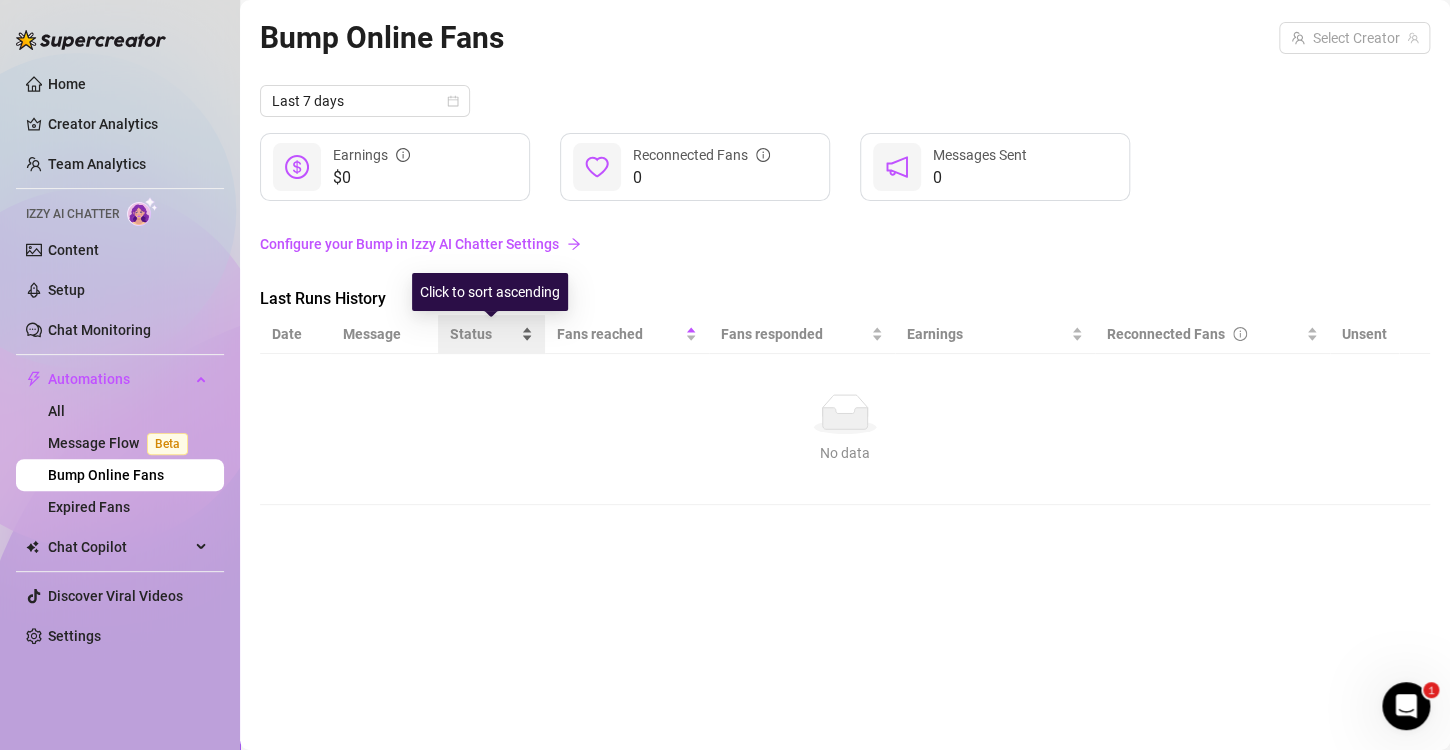 click on "Status" at bounding box center (483, 334) 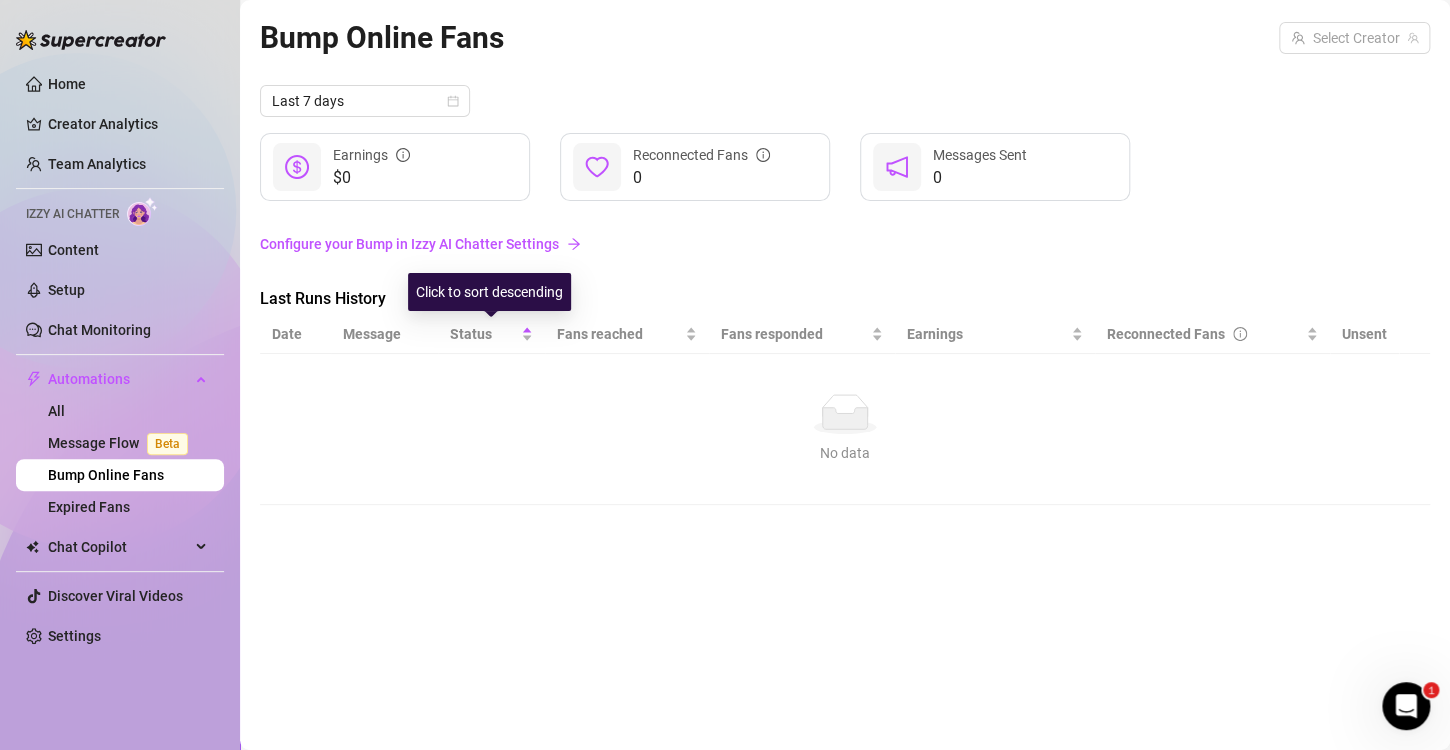 click on "Message" at bounding box center (384, 334) 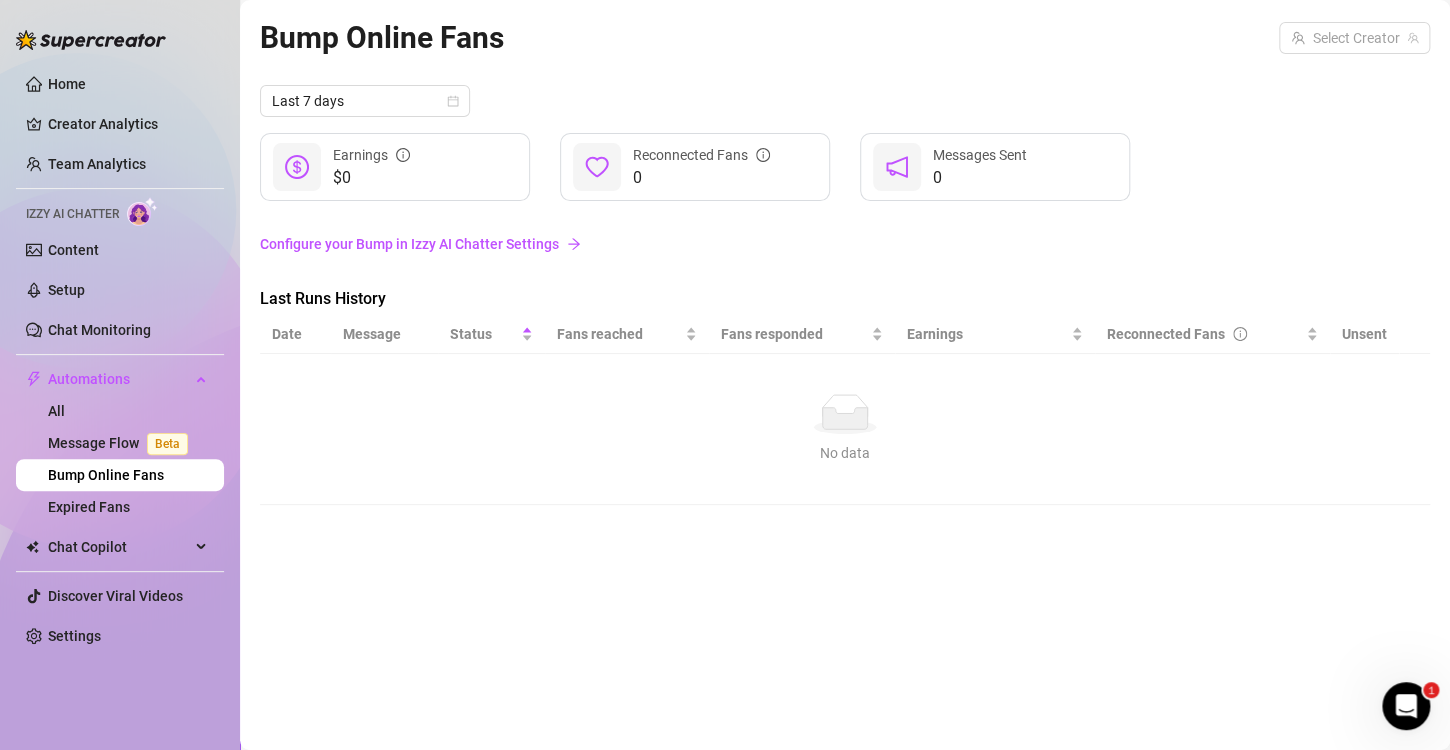 click on "Date" at bounding box center (295, 334) 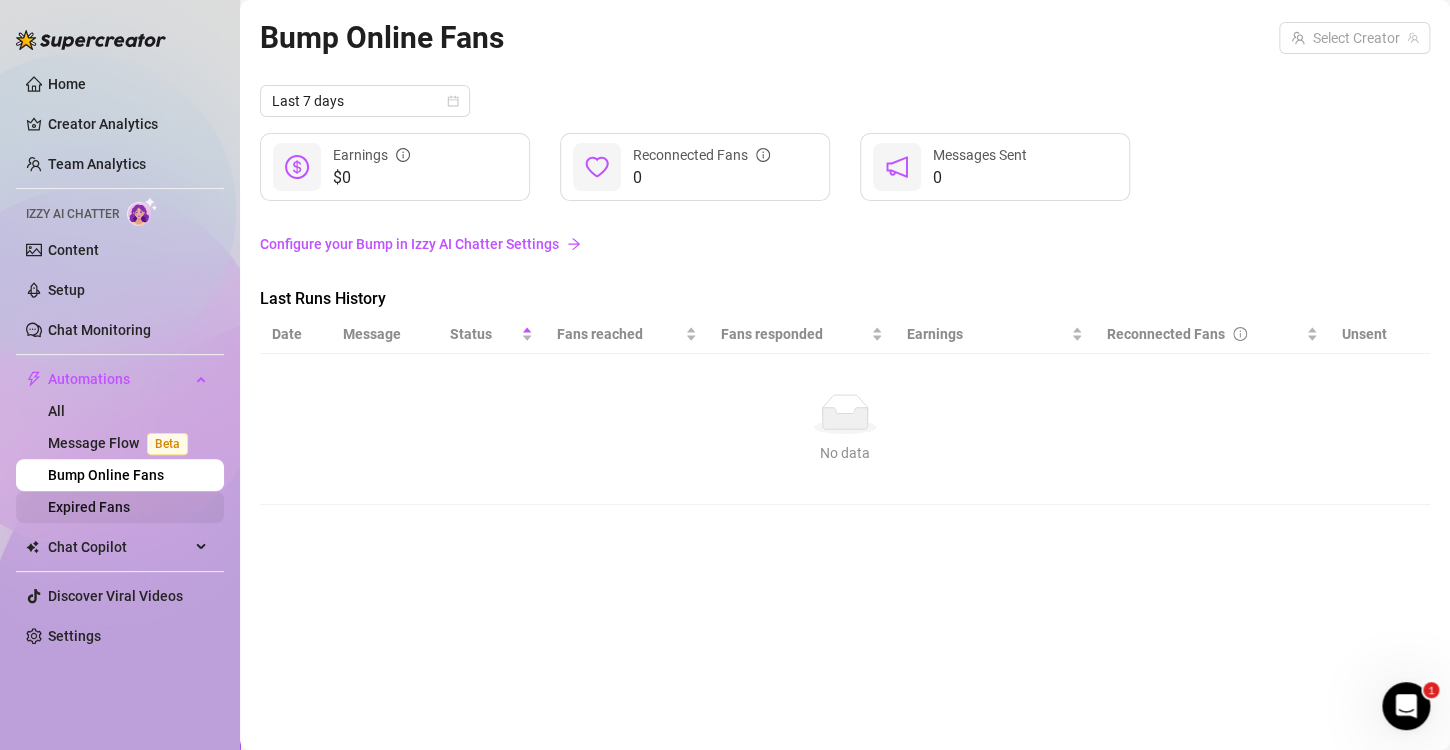 click on "Expired Fans" at bounding box center [89, 507] 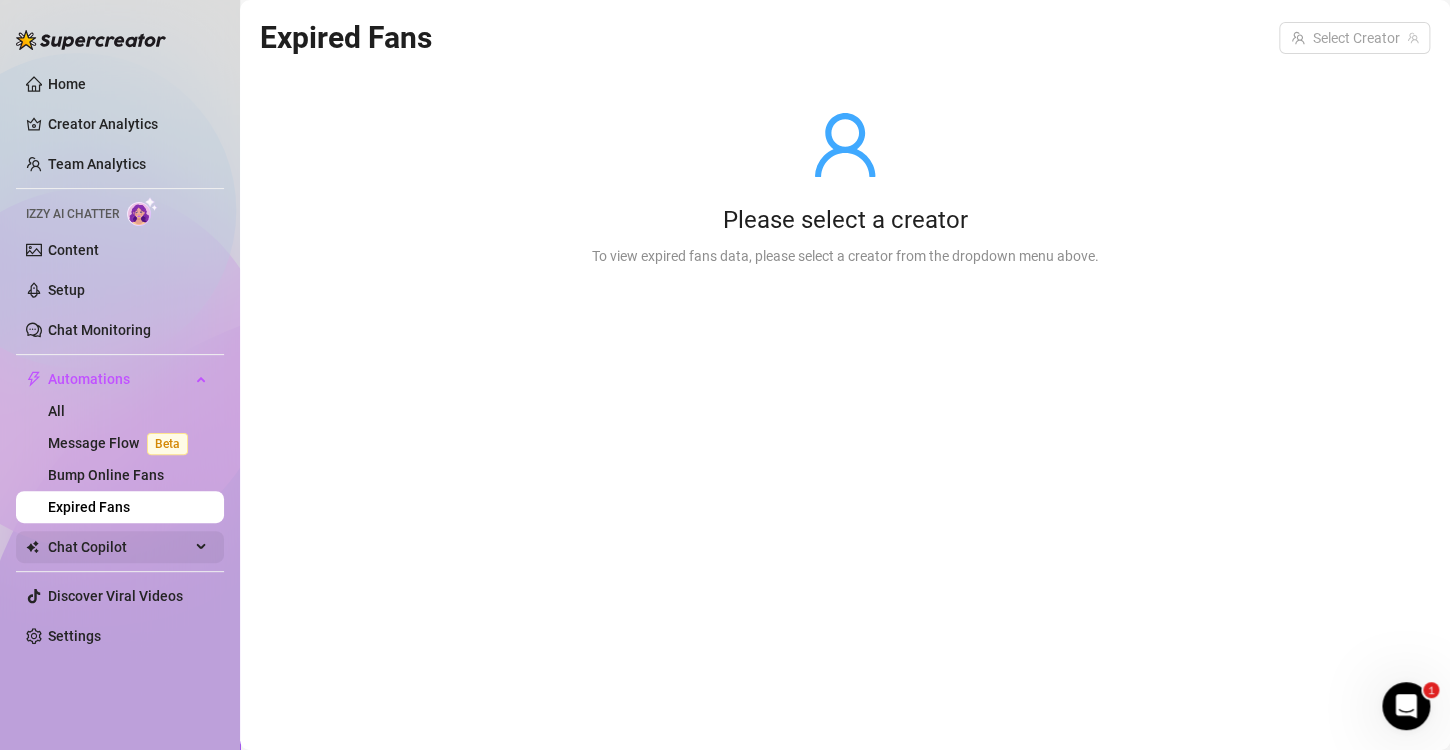click on "Chat Copilot" at bounding box center (119, 547) 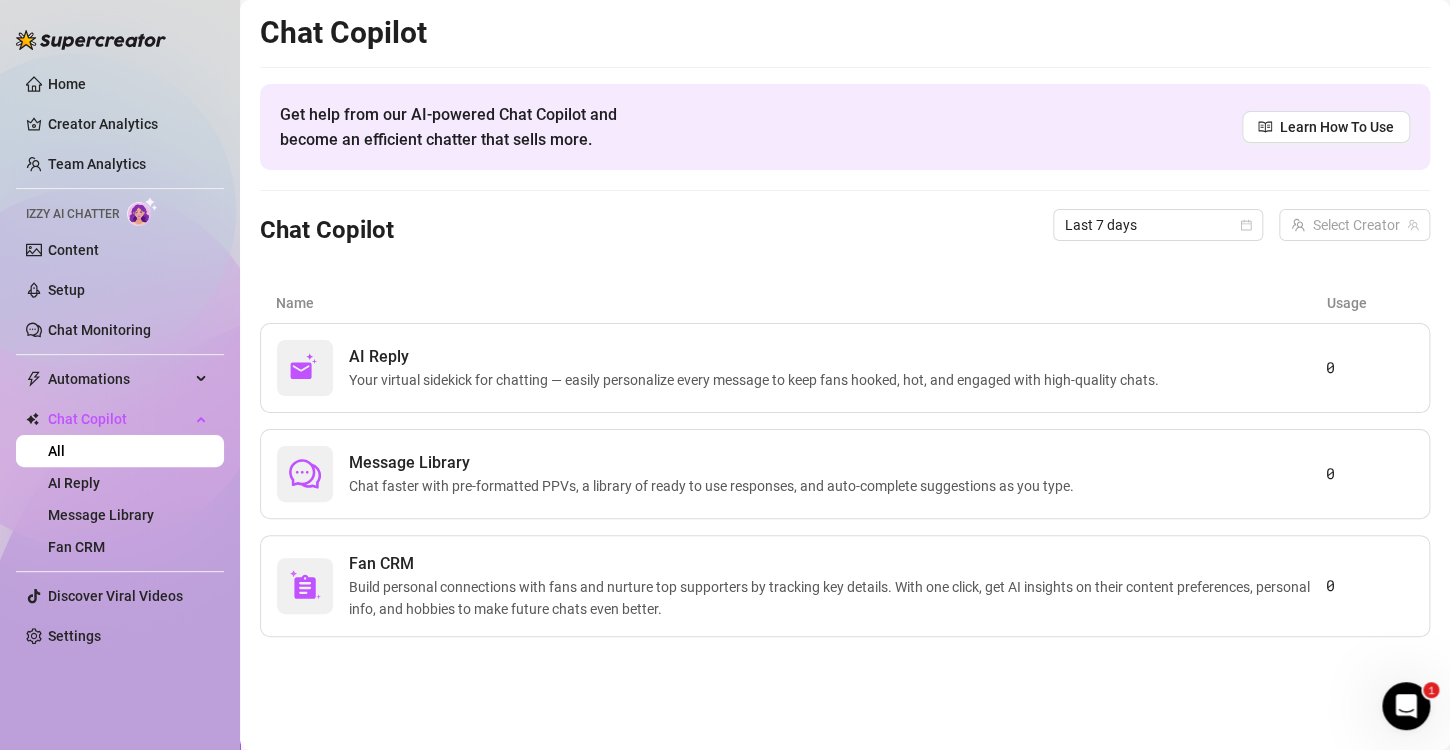 click on "All" at bounding box center (56, 451) 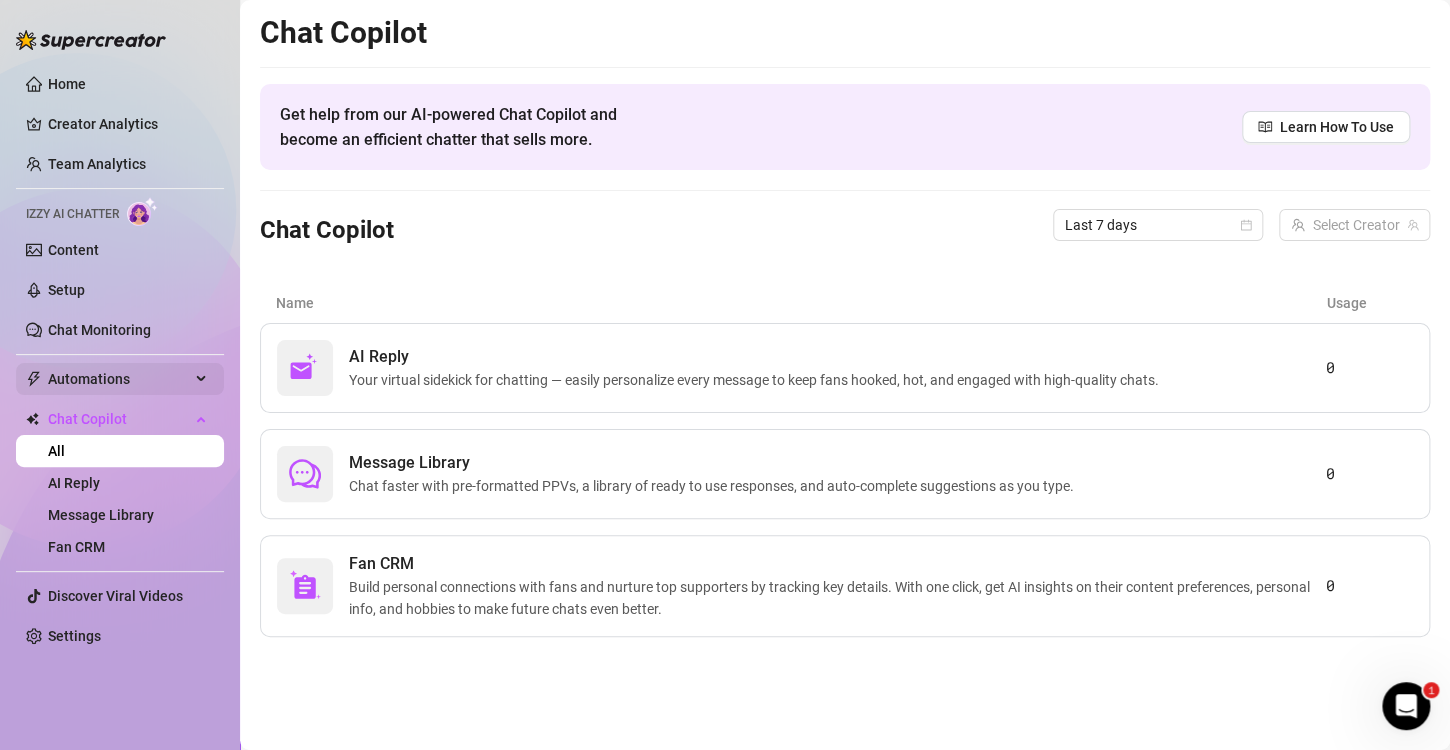 click on "Automations" at bounding box center [119, 379] 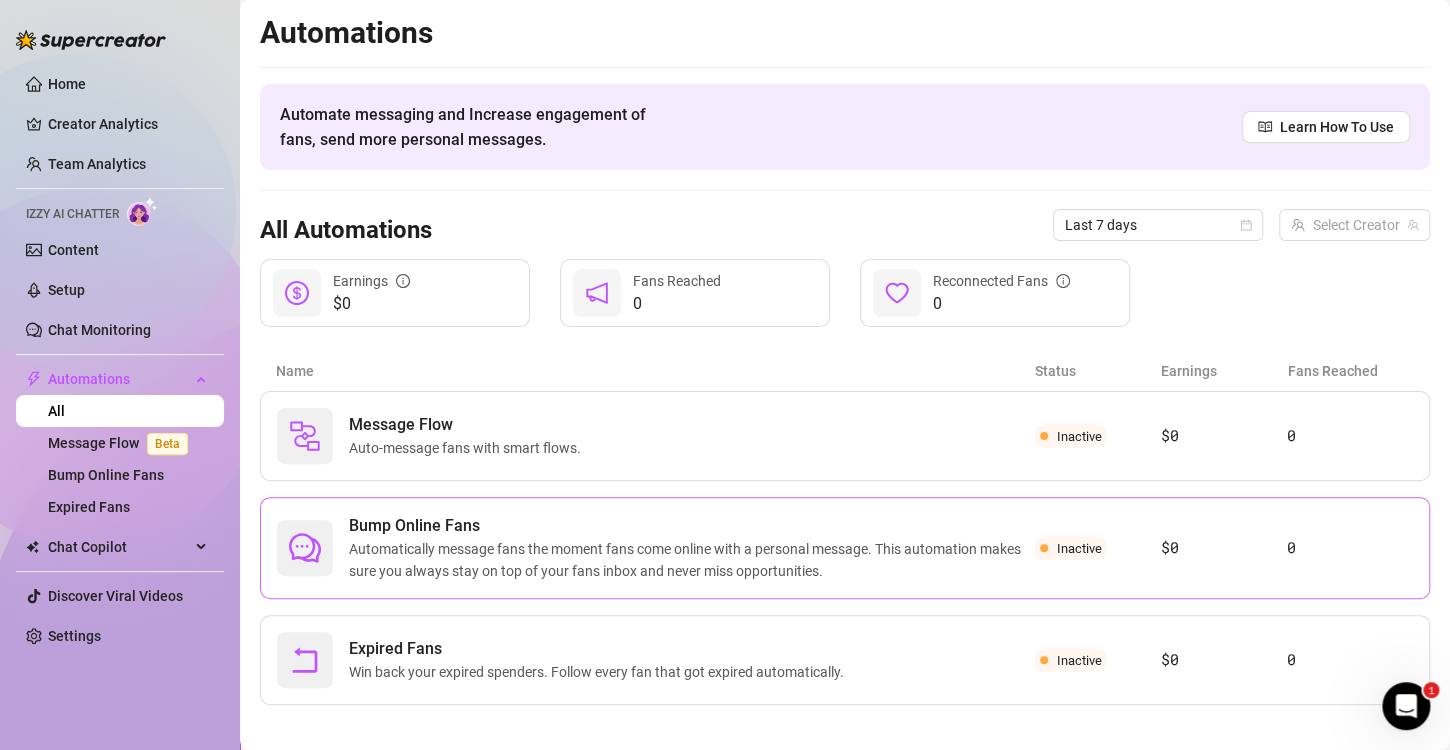 click on "Automatically message fans the moment fans come online with a personal message. This automation makes sure you always stay on top of your fans inbox and never miss opportunities." at bounding box center [691, 560] 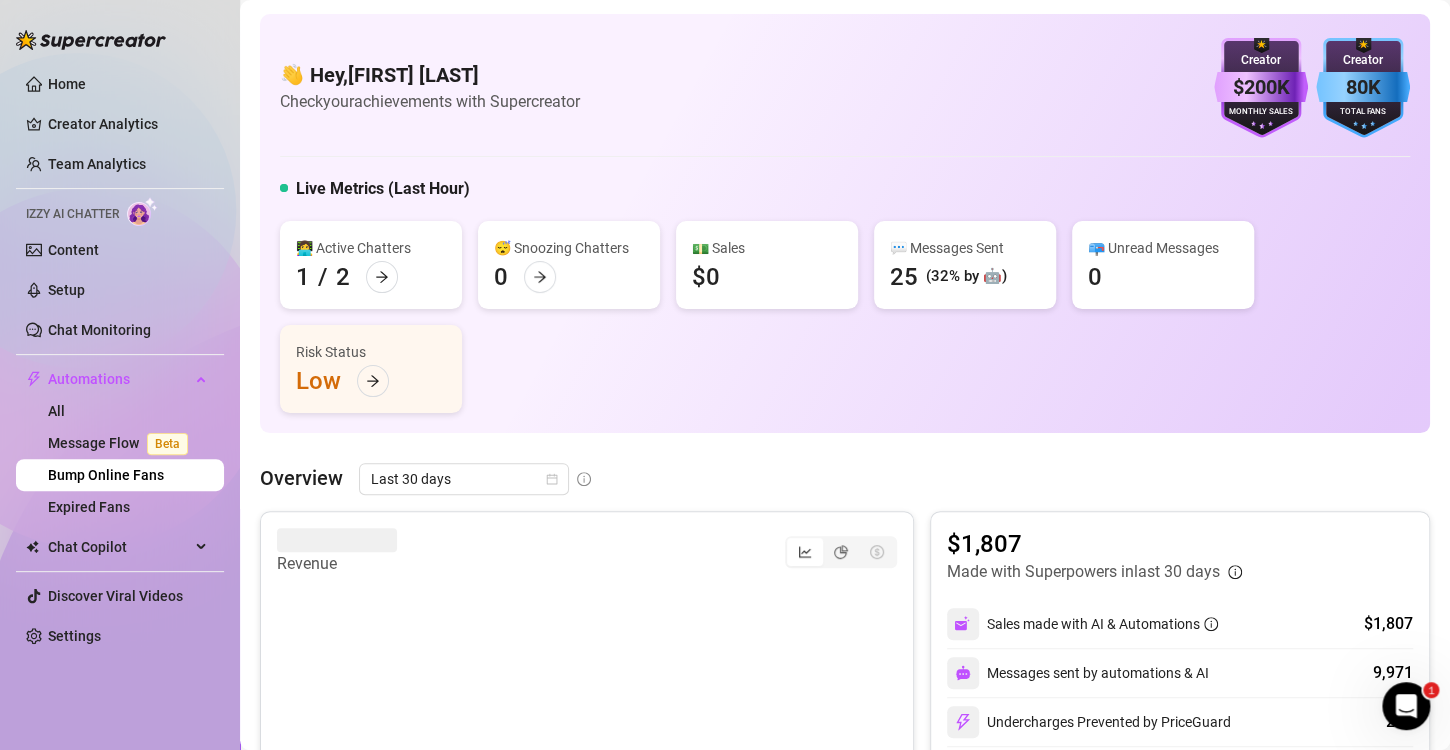 scroll, scrollTop: 0, scrollLeft: 0, axis: both 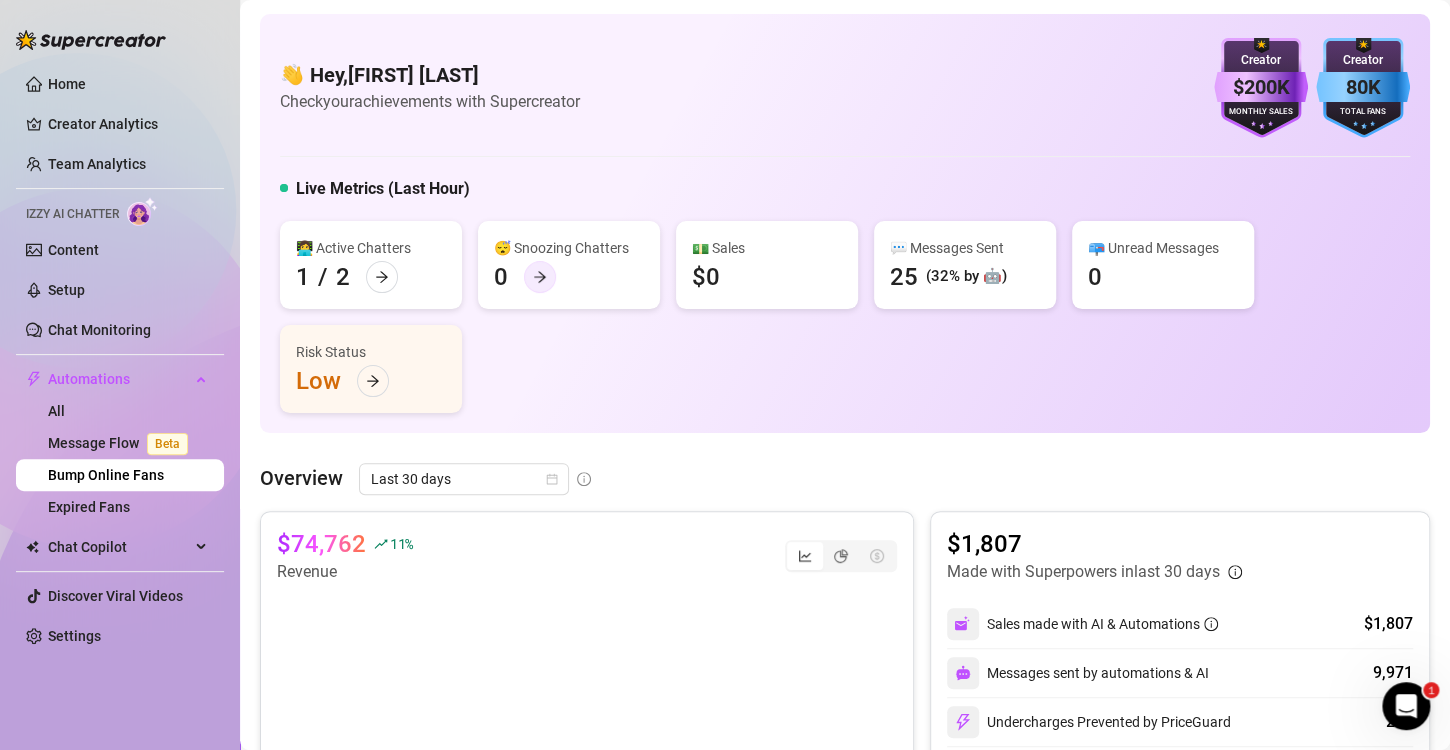 click 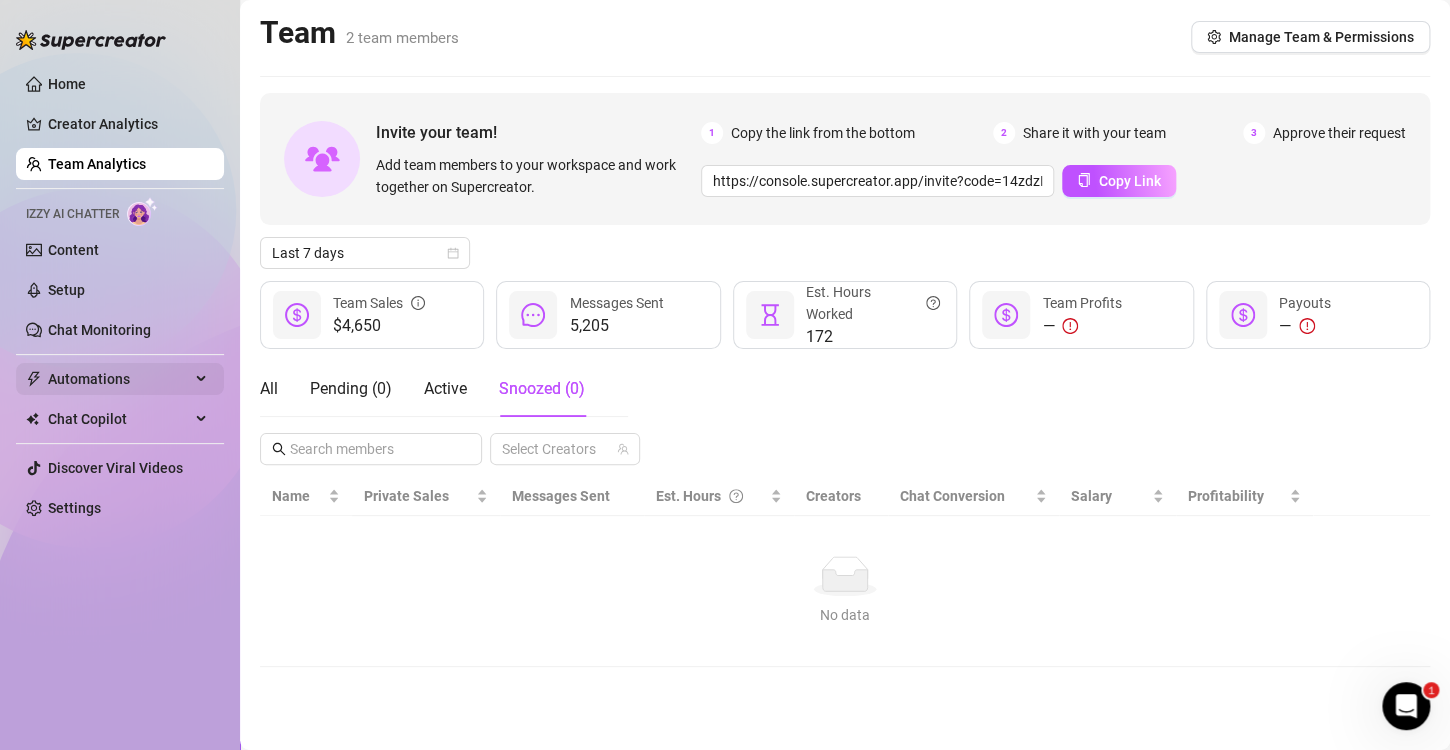 click on "Automations" at bounding box center (119, 379) 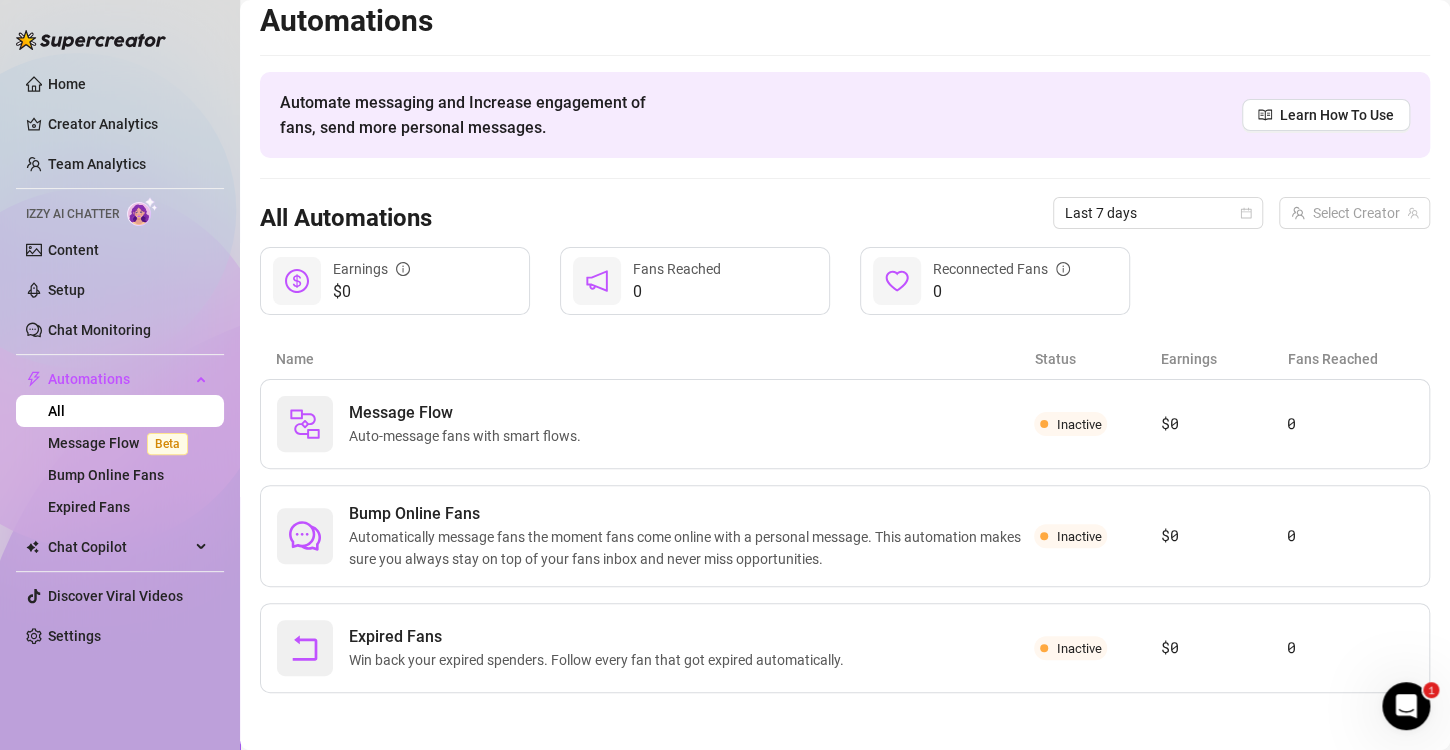 scroll, scrollTop: 12, scrollLeft: 0, axis: vertical 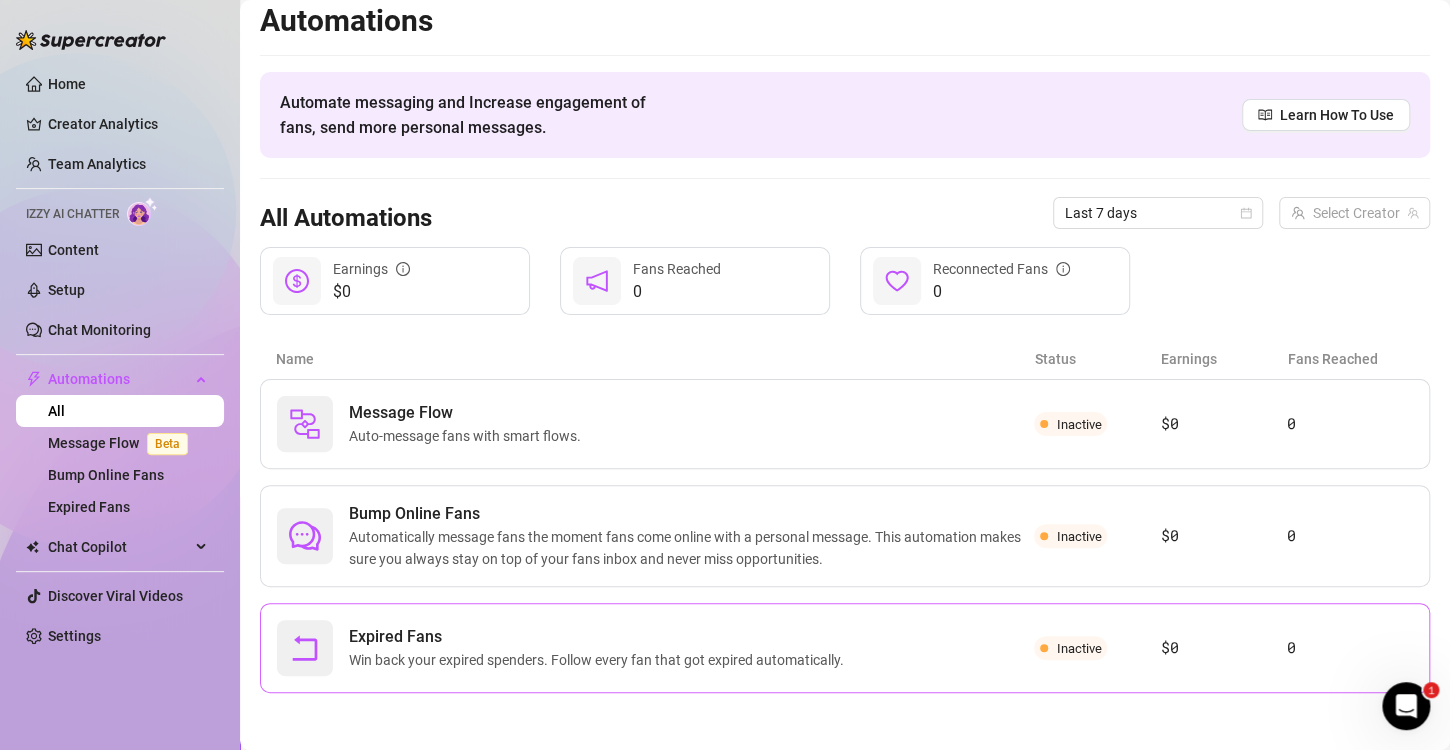 click on "Win back your expired spenders. Follow every fan that got expired automatically." at bounding box center [600, 660] 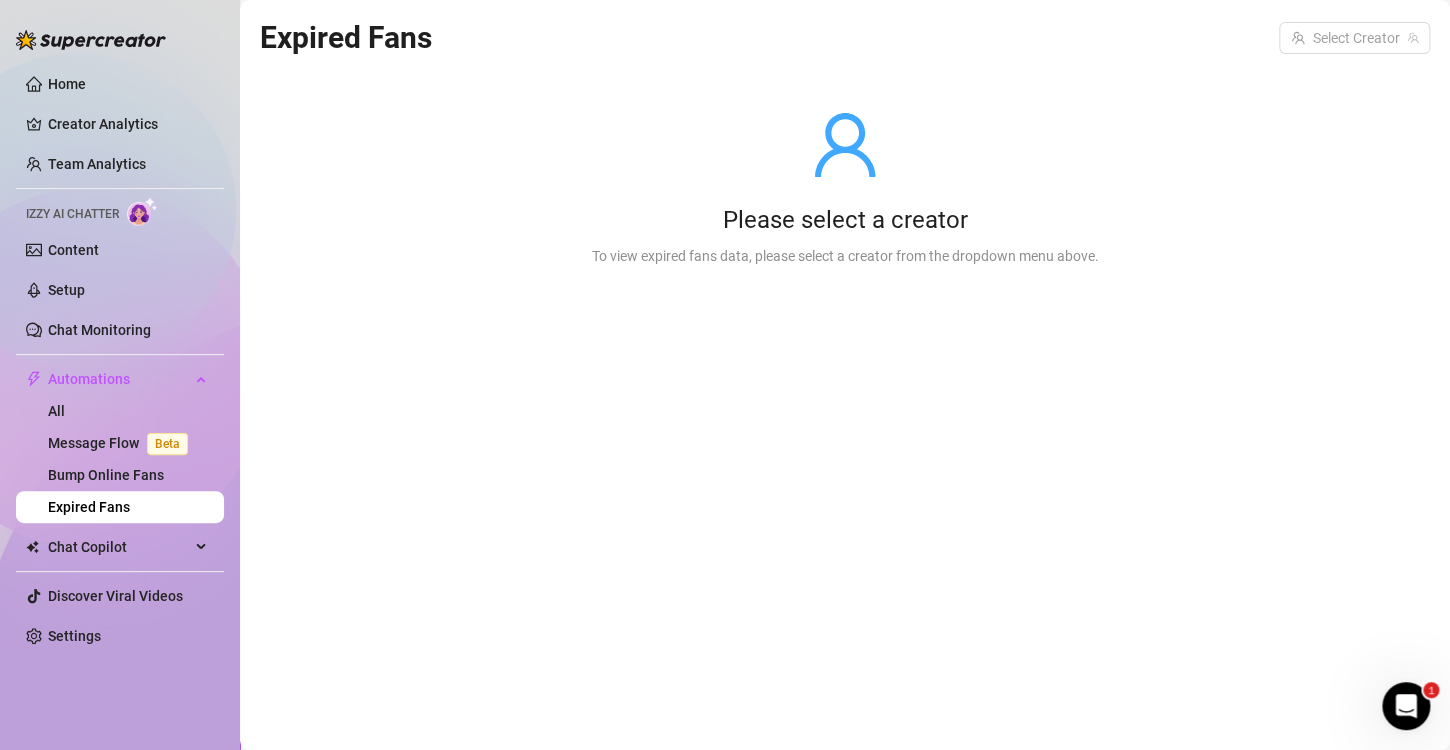 scroll, scrollTop: 0, scrollLeft: 0, axis: both 